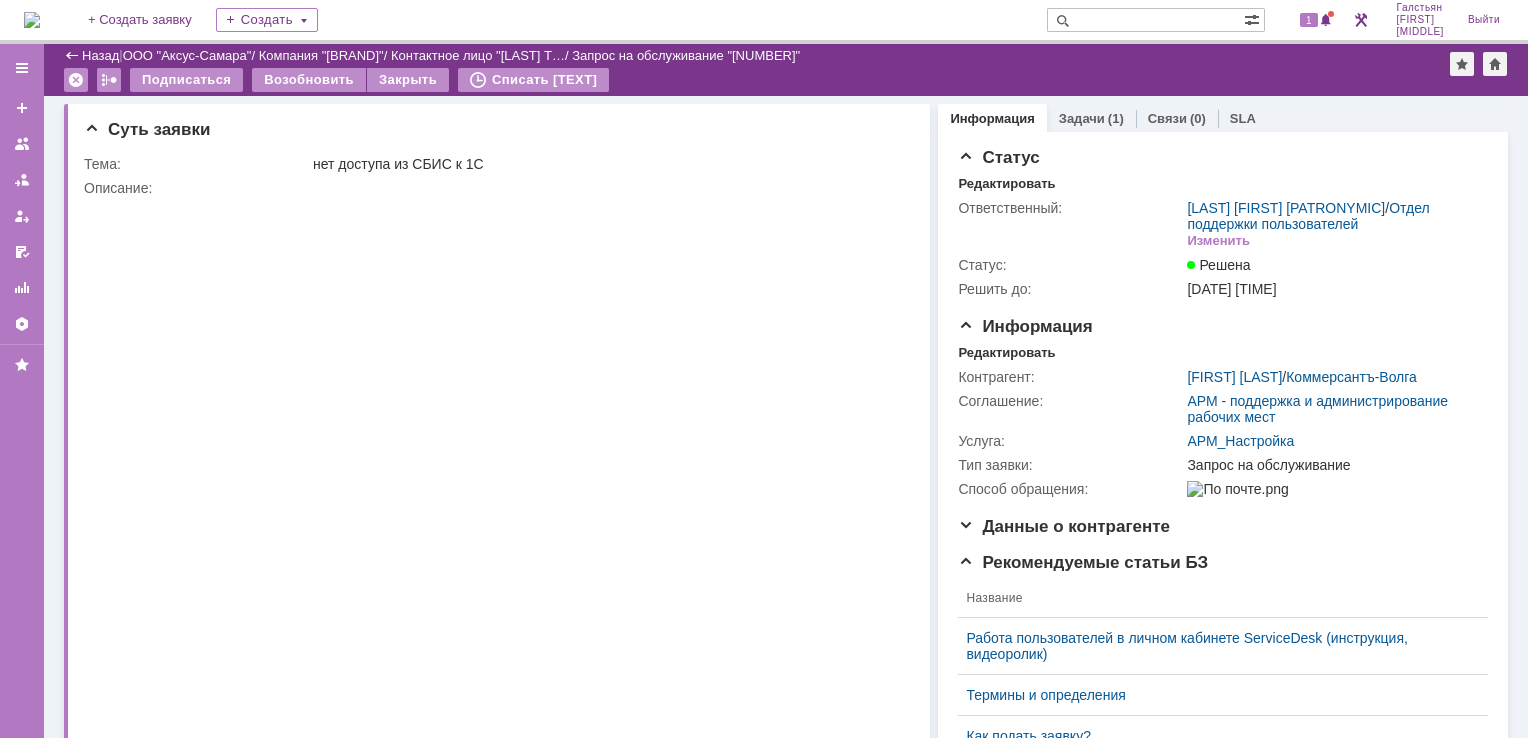 scroll, scrollTop: 0, scrollLeft: 0, axis: both 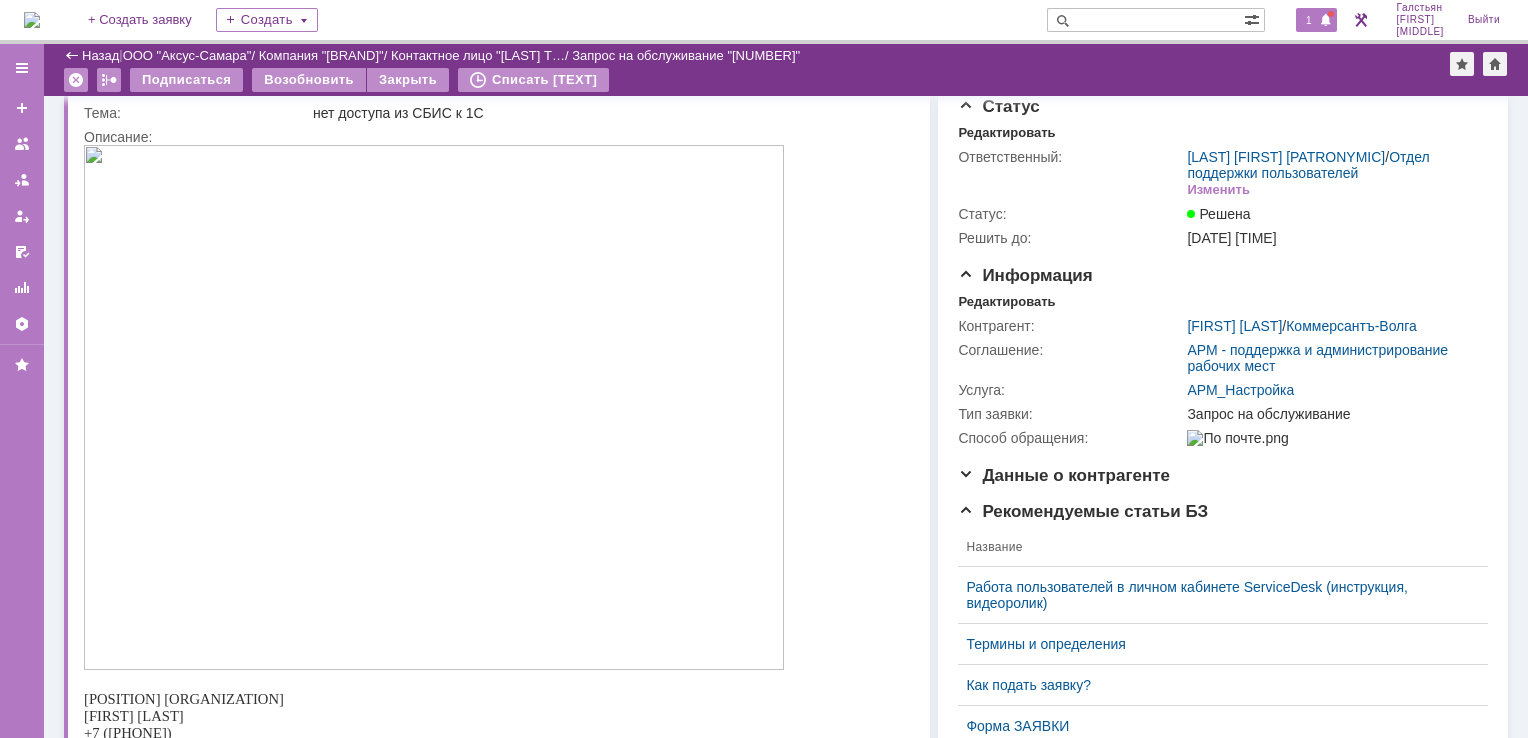 click on "1" at bounding box center [1316, 20] 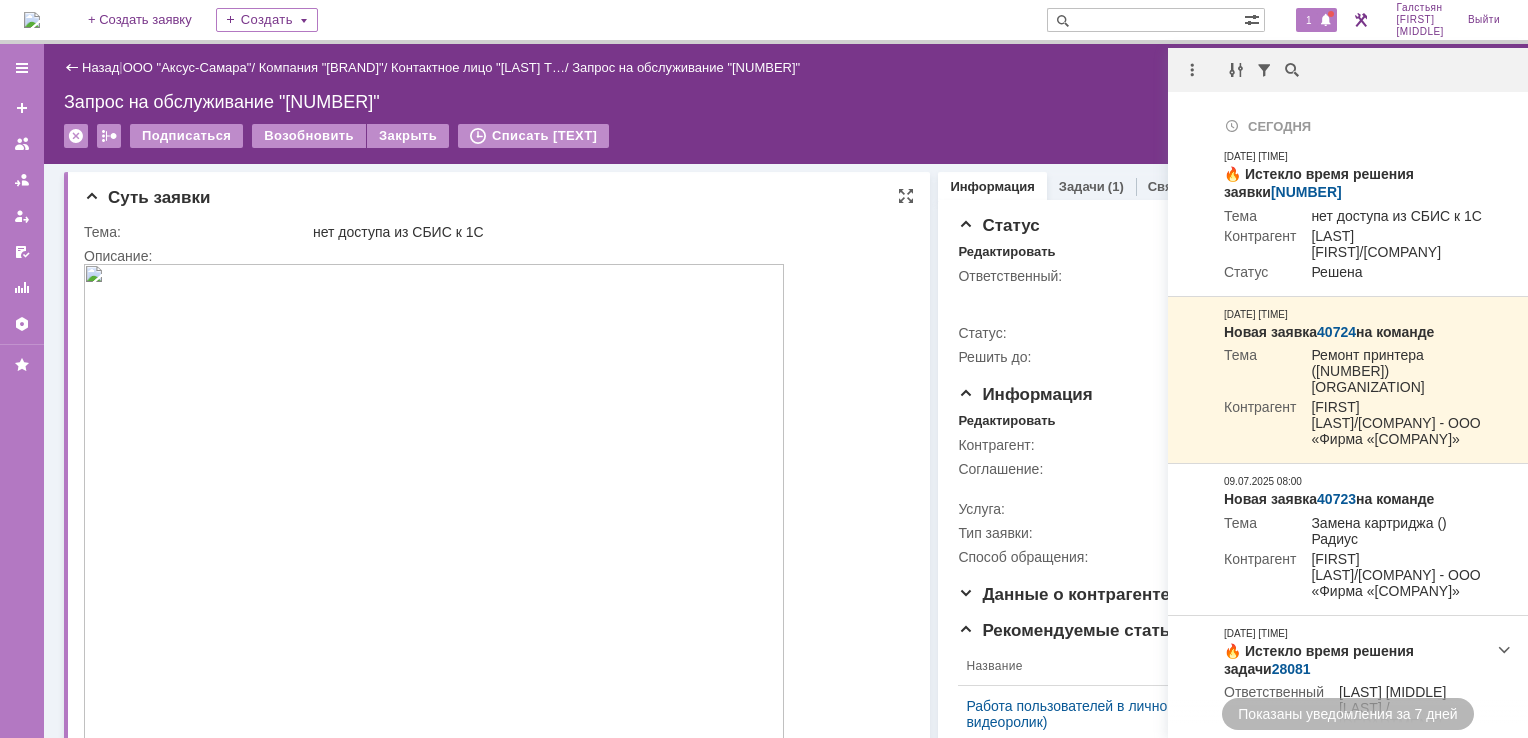 scroll, scrollTop: 0, scrollLeft: 0, axis: both 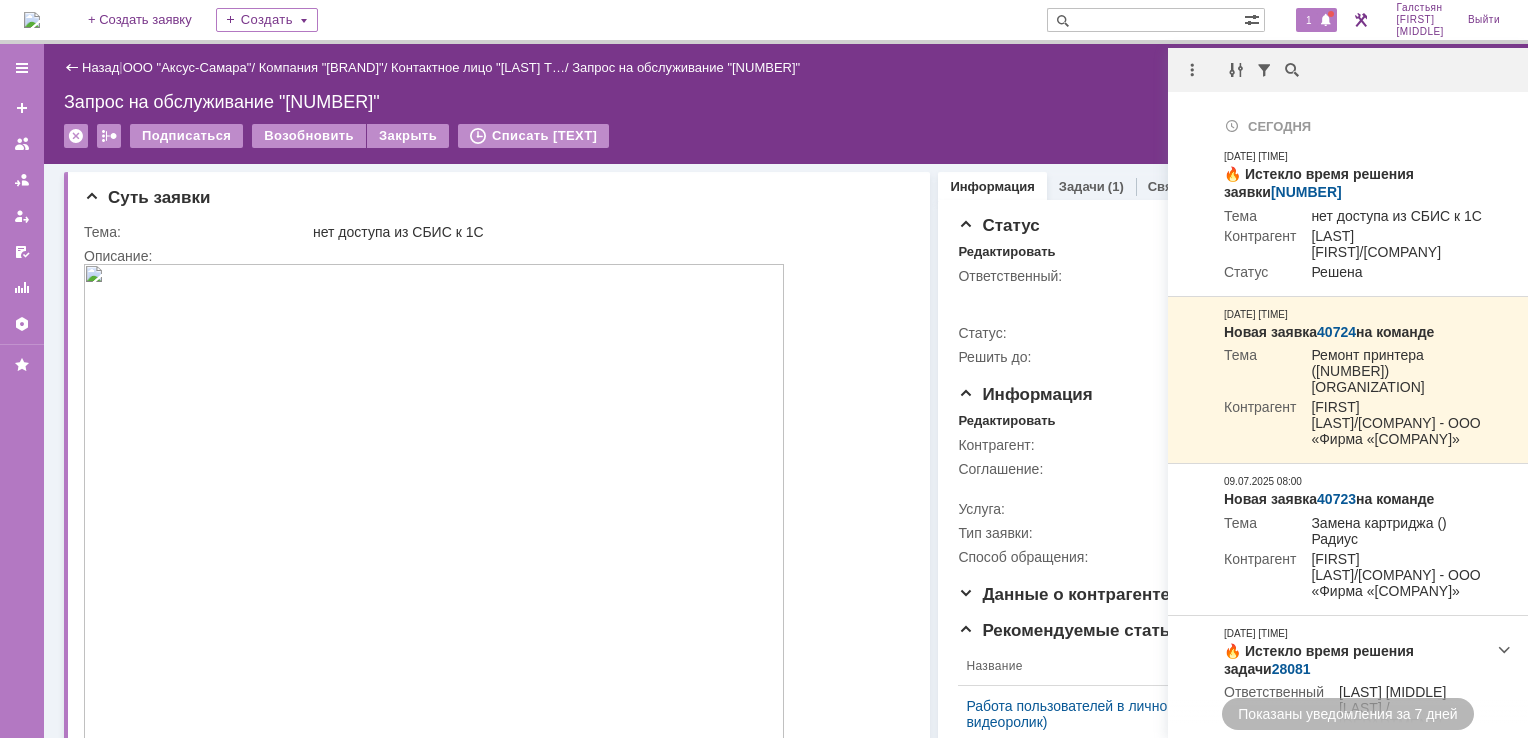 click on "Подписаться Возобновить Закрыть Списать ТЗТ" at bounding box center [786, 145] 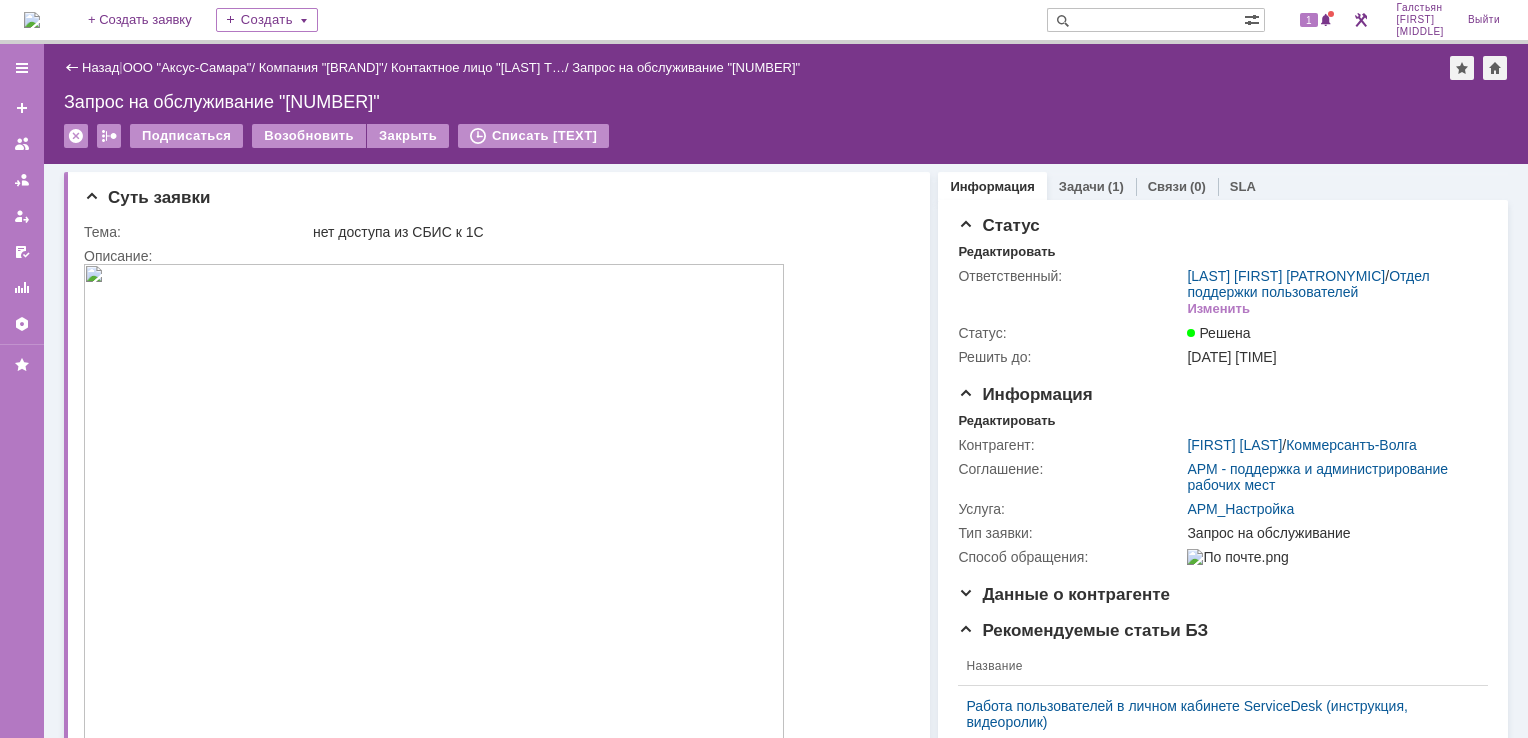 click at bounding box center [32, 20] 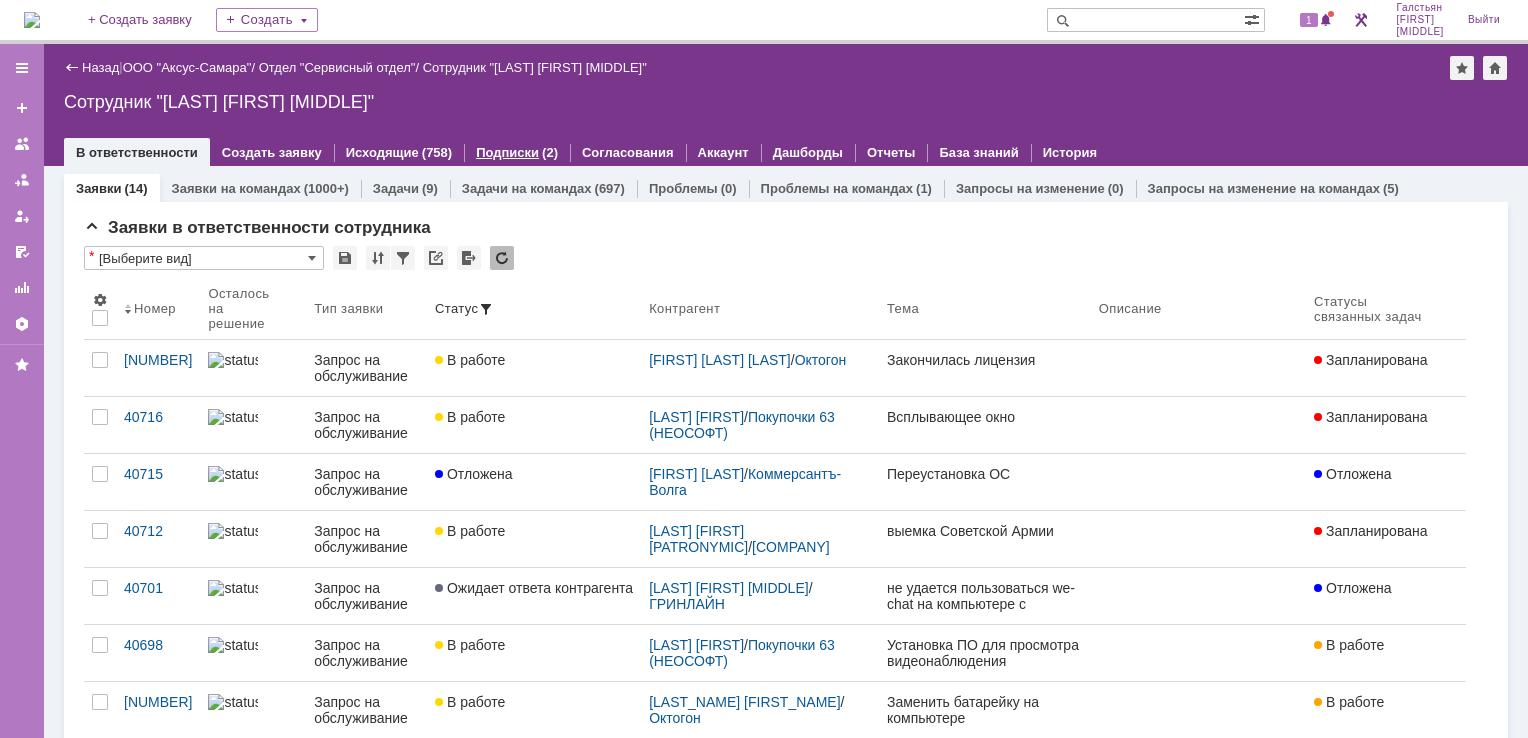 scroll, scrollTop: 0, scrollLeft: 0, axis: both 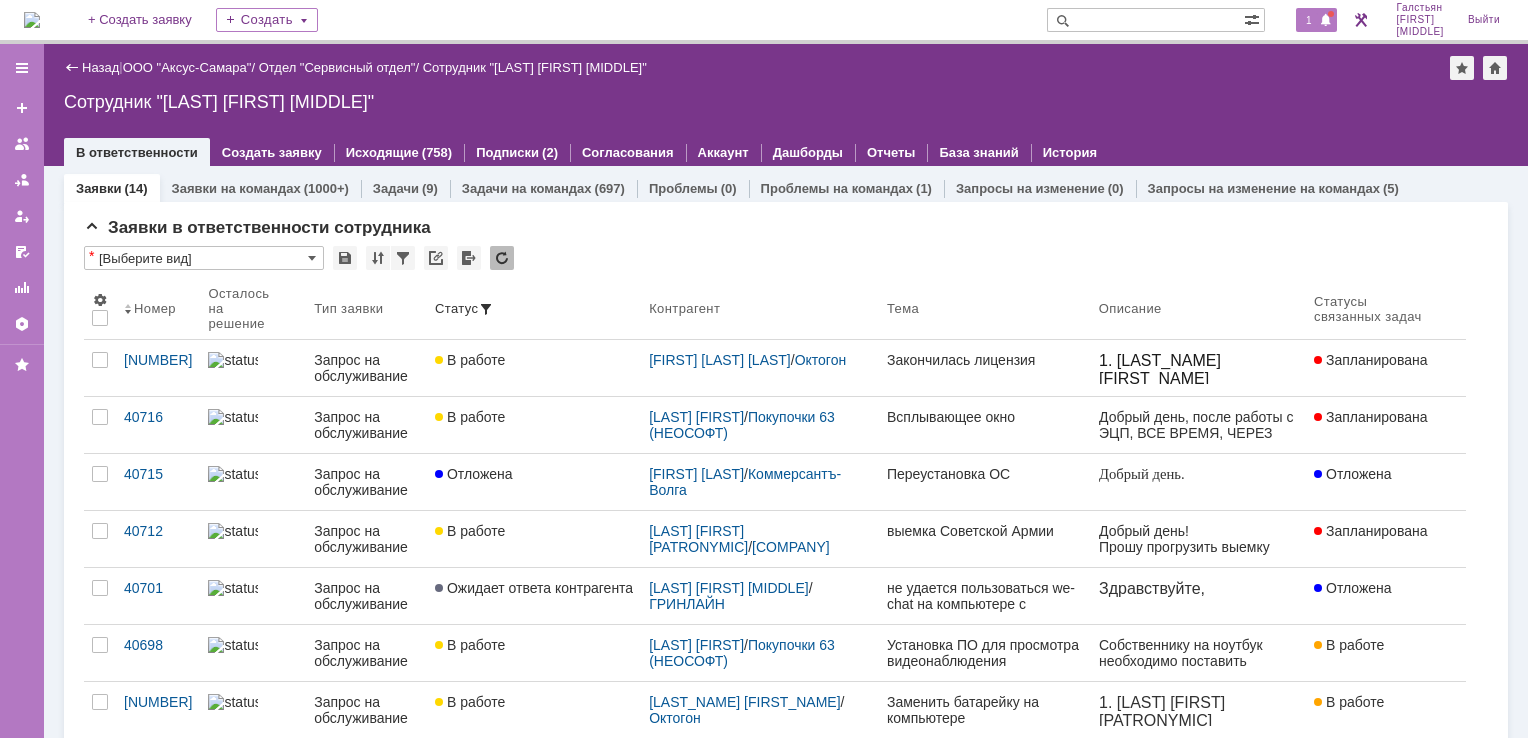 click on "1" at bounding box center (1309, 20) 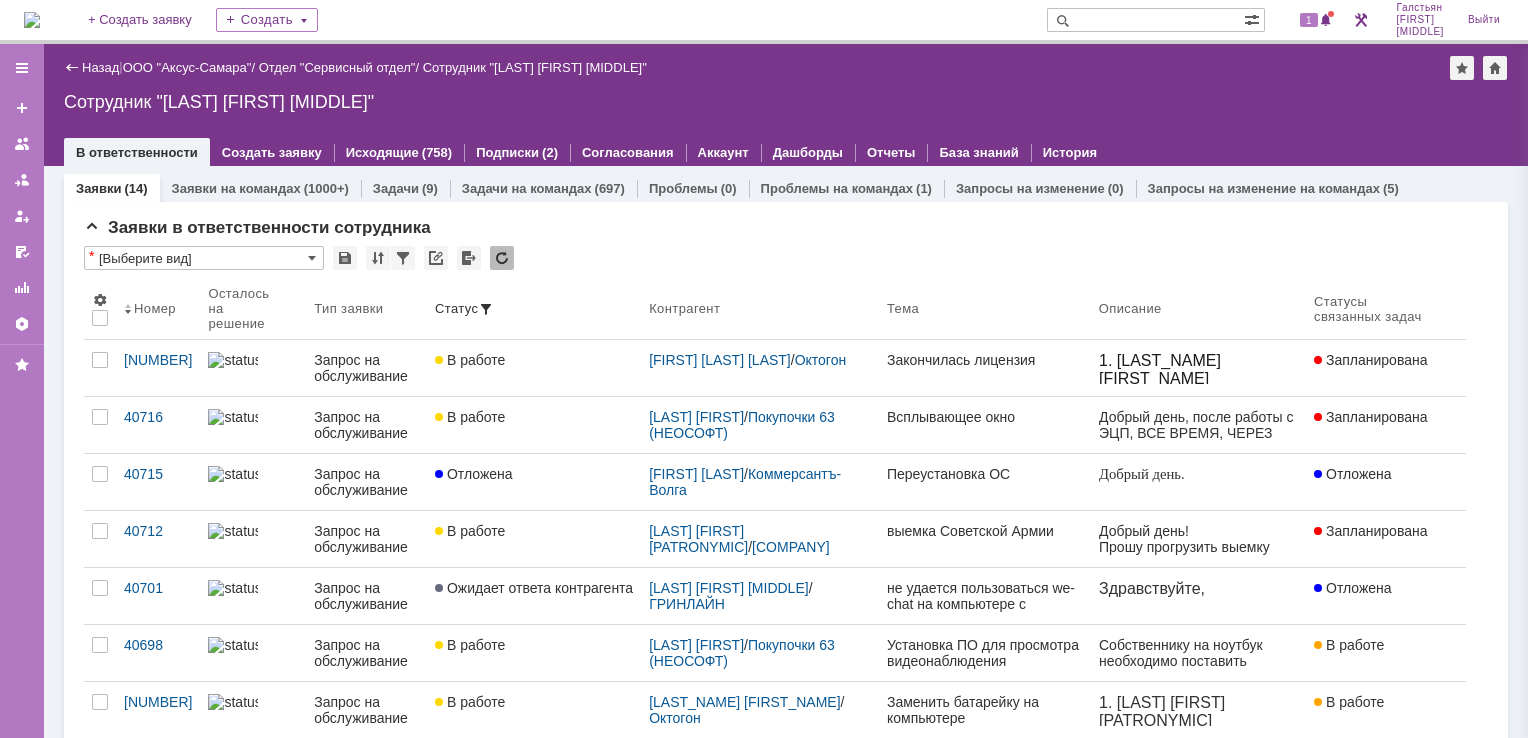 click on "Назад   |   ООО "Аксус-Самара"  /   Отдел "Сервисный отдел"  /   Сотрудник "[LAST] [FIRST] [MIDDLE]"" at bounding box center [786, 68] 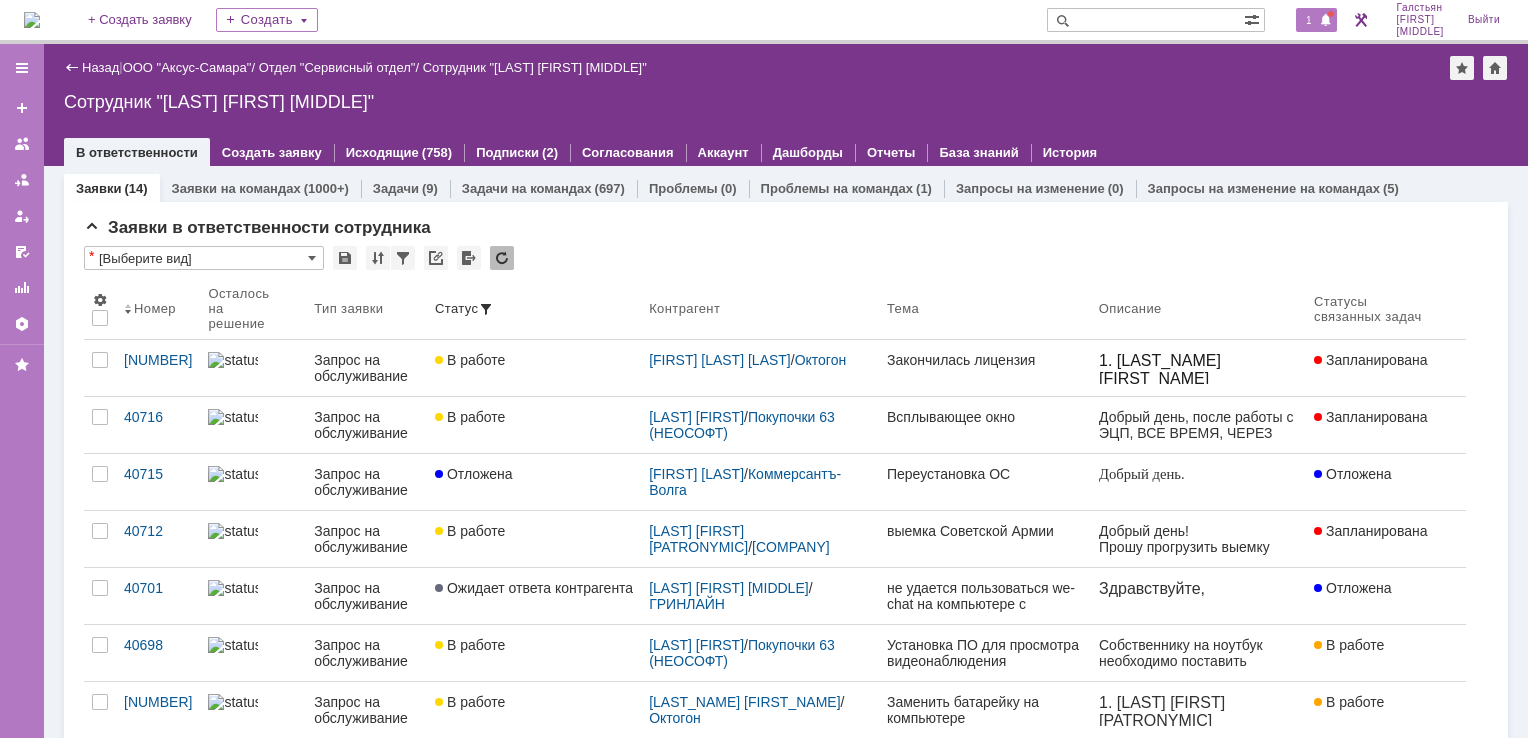 click at bounding box center (1326, 21) 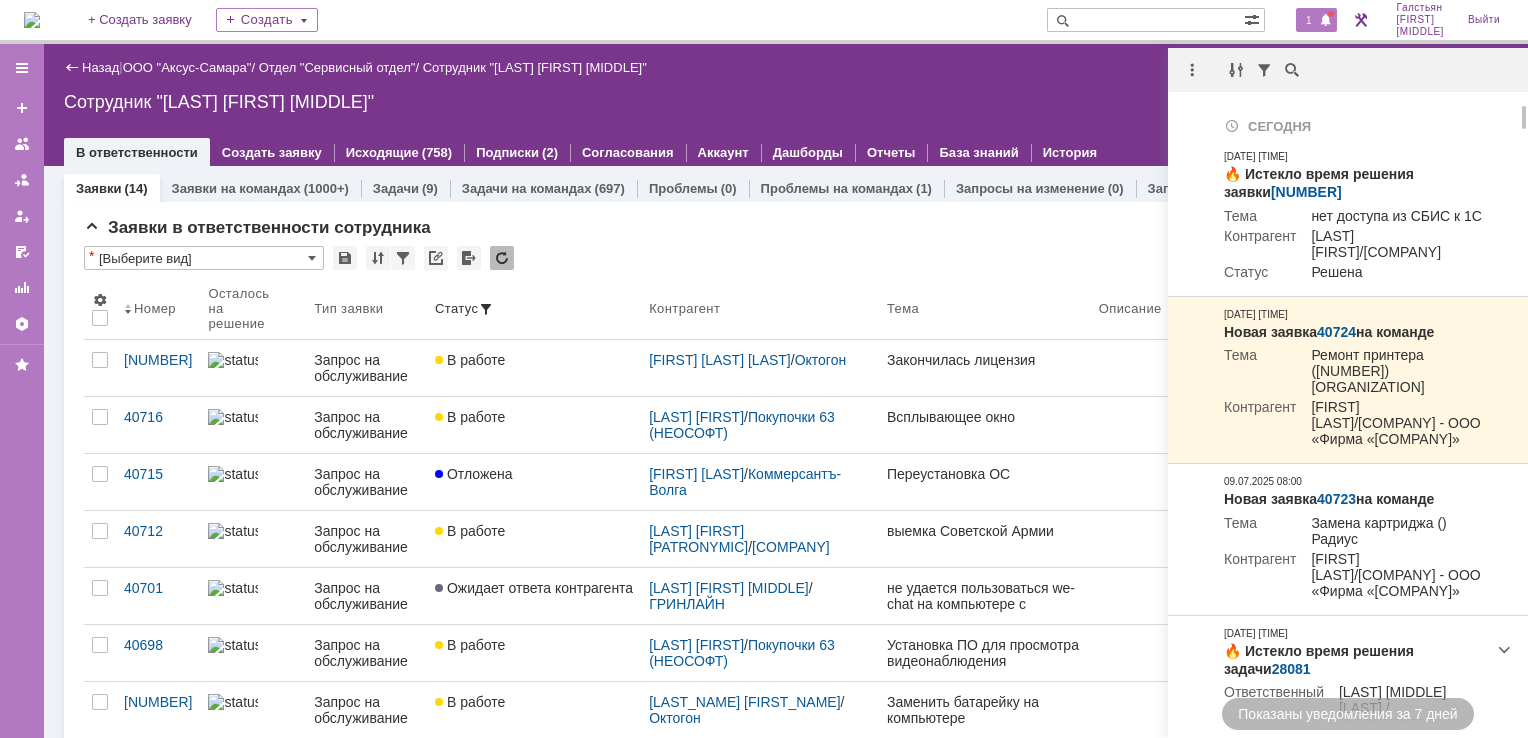 scroll, scrollTop: 0, scrollLeft: 0, axis: both 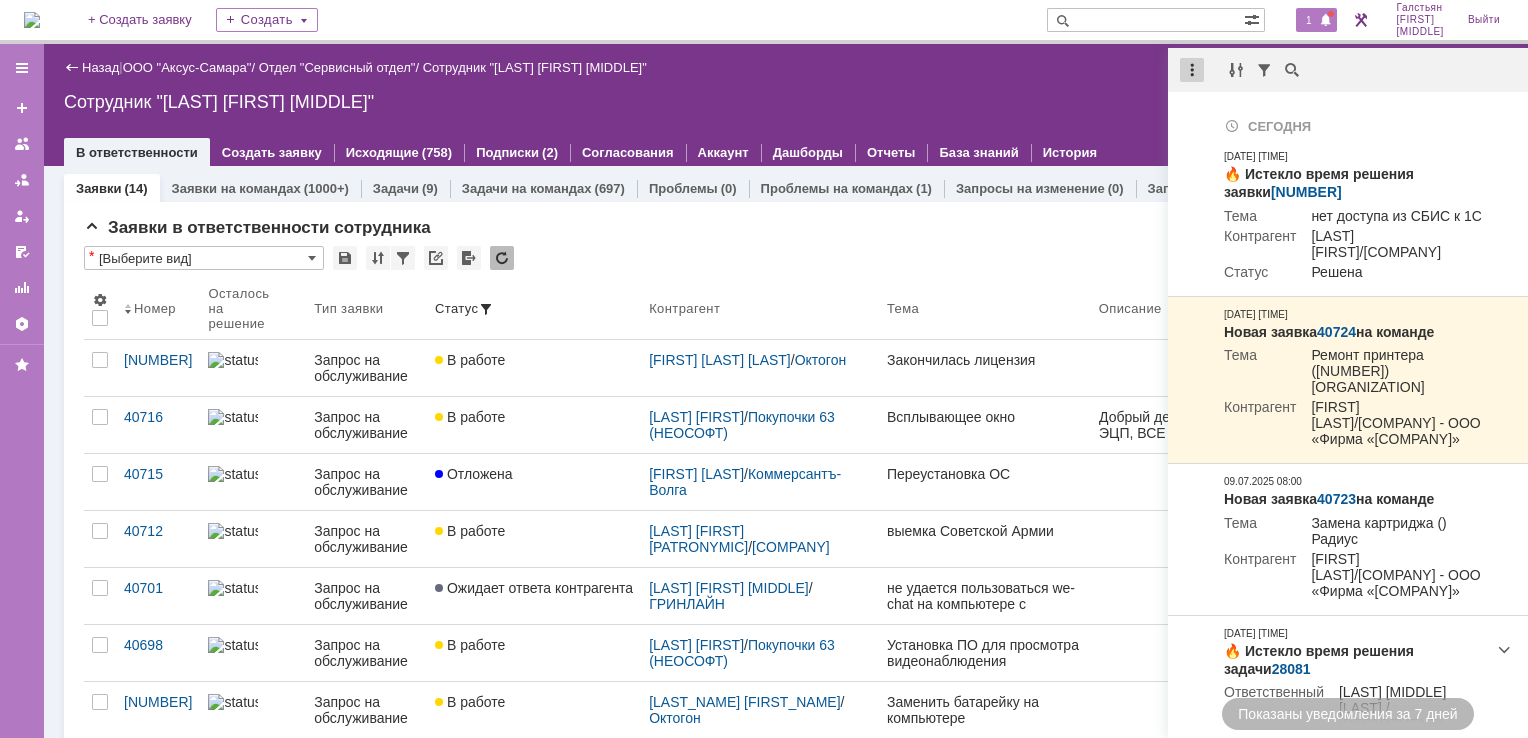 click at bounding box center [1192, 70] 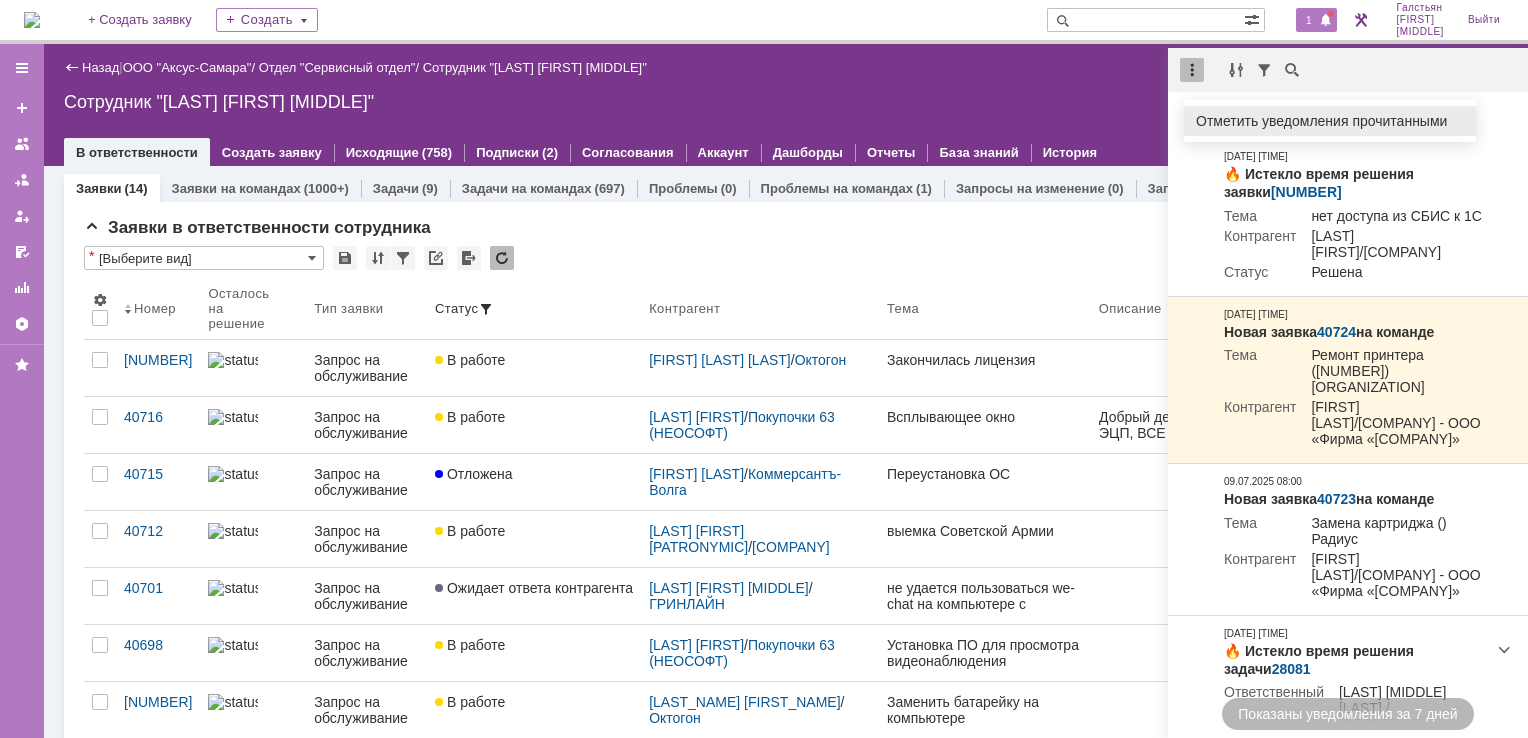 click on "Отметить уведомления прочитанными" at bounding box center (1330, 121) 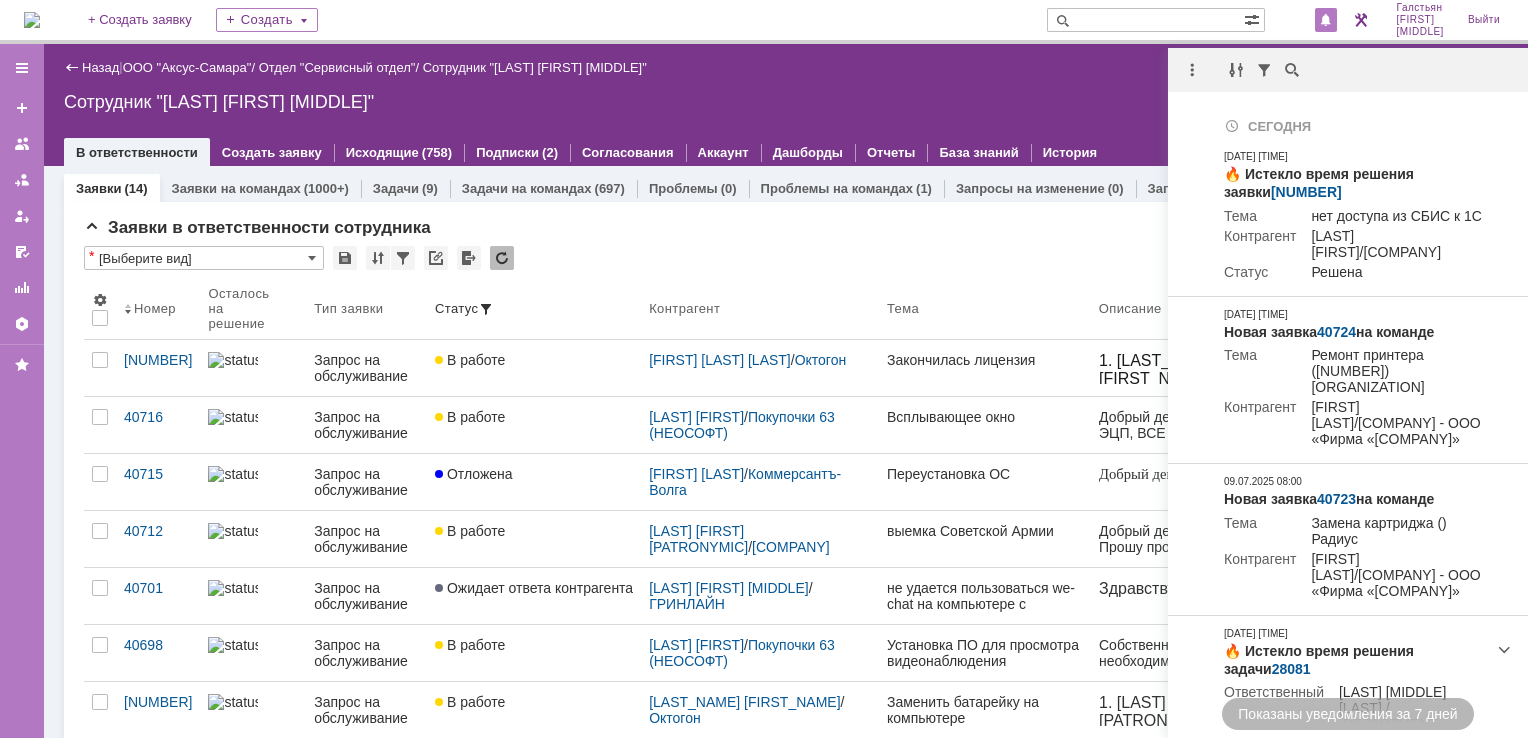 click on "Сотрудник "[LAST] [FIRST] [MIDDLE]"" at bounding box center (786, 102) 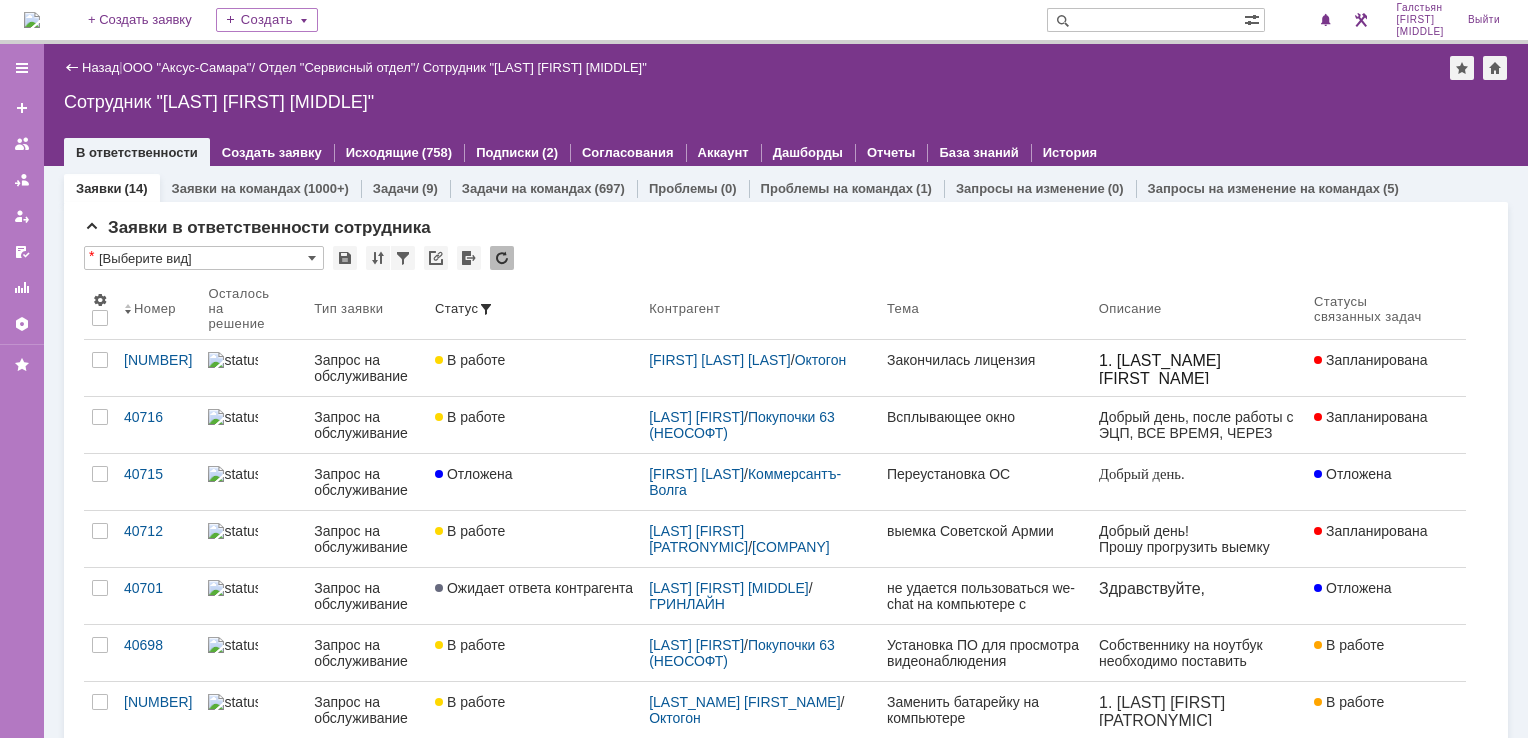 click at bounding box center [32, 20] 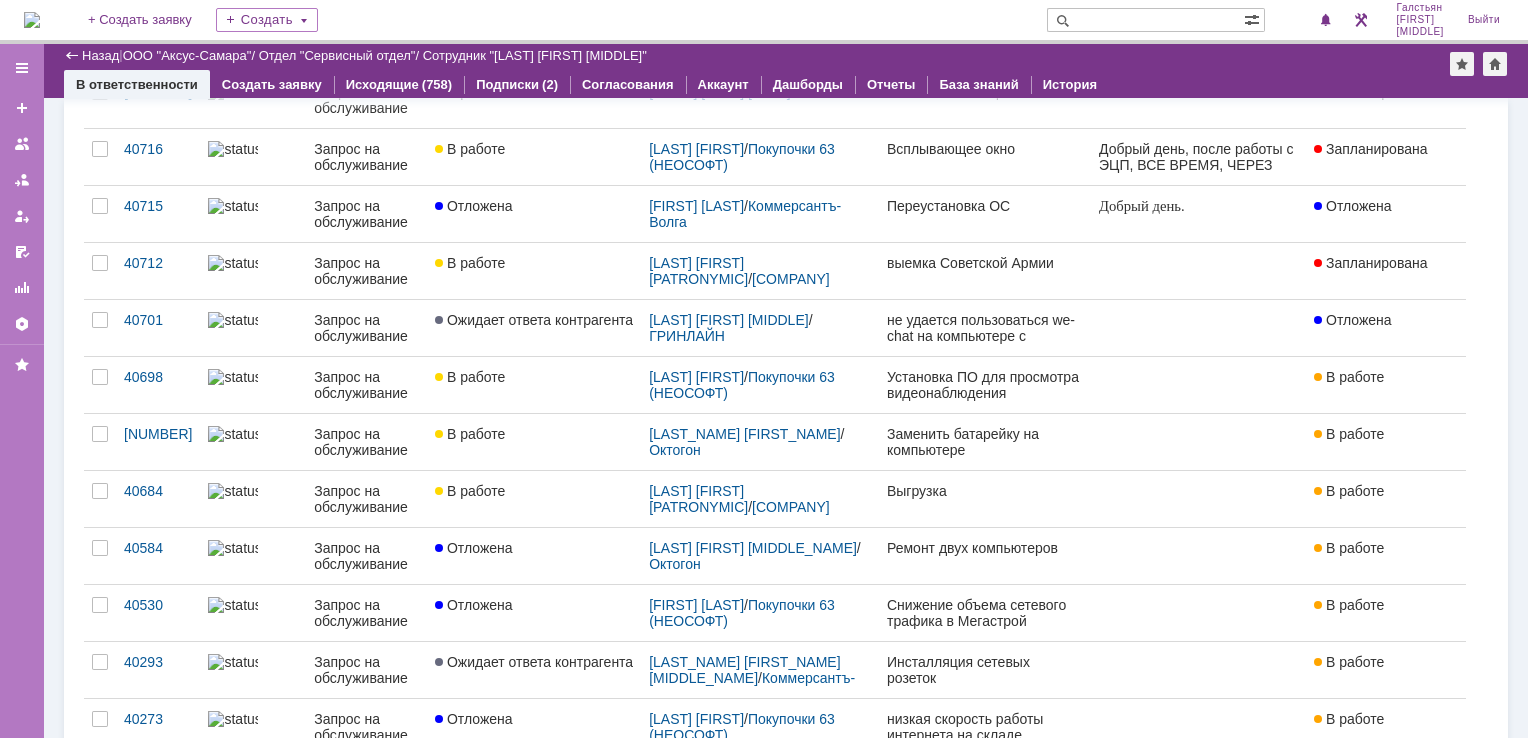 scroll, scrollTop: 0, scrollLeft: 0, axis: both 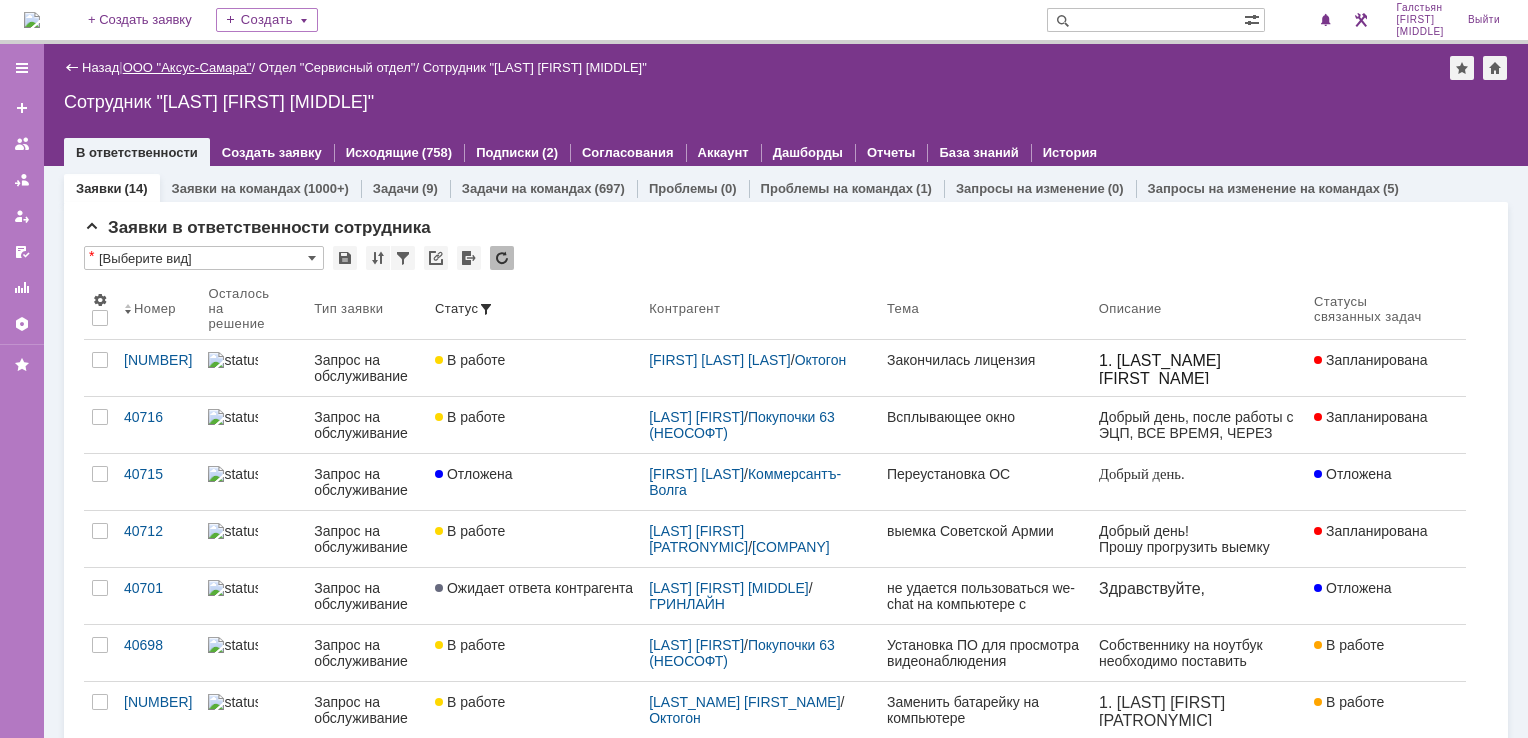 click on "ООО "Аксус-Самара"" at bounding box center [187, 67] 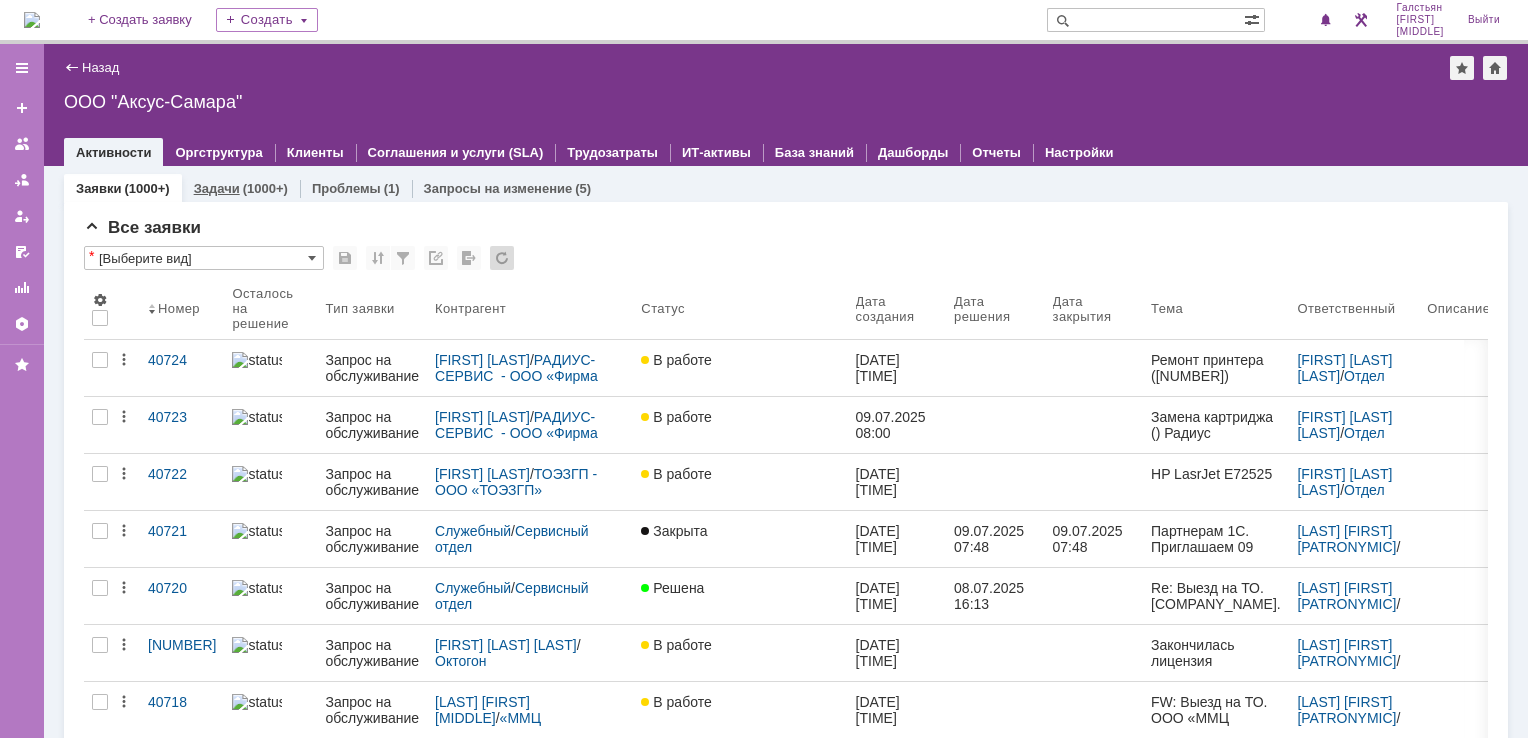 click on "Задачи" at bounding box center [217, 188] 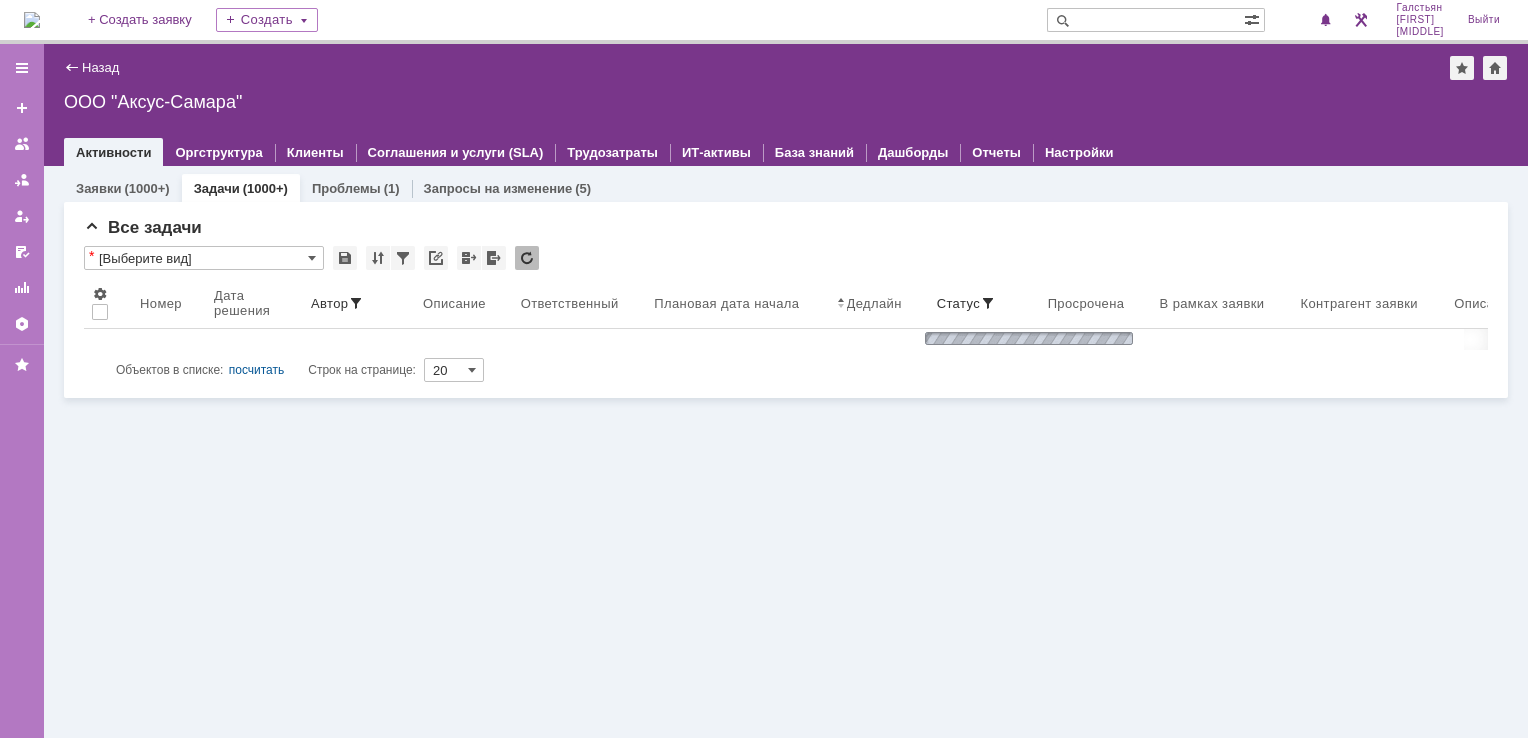 scroll, scrollTop: 0, scrollLeft: 0, axis: both 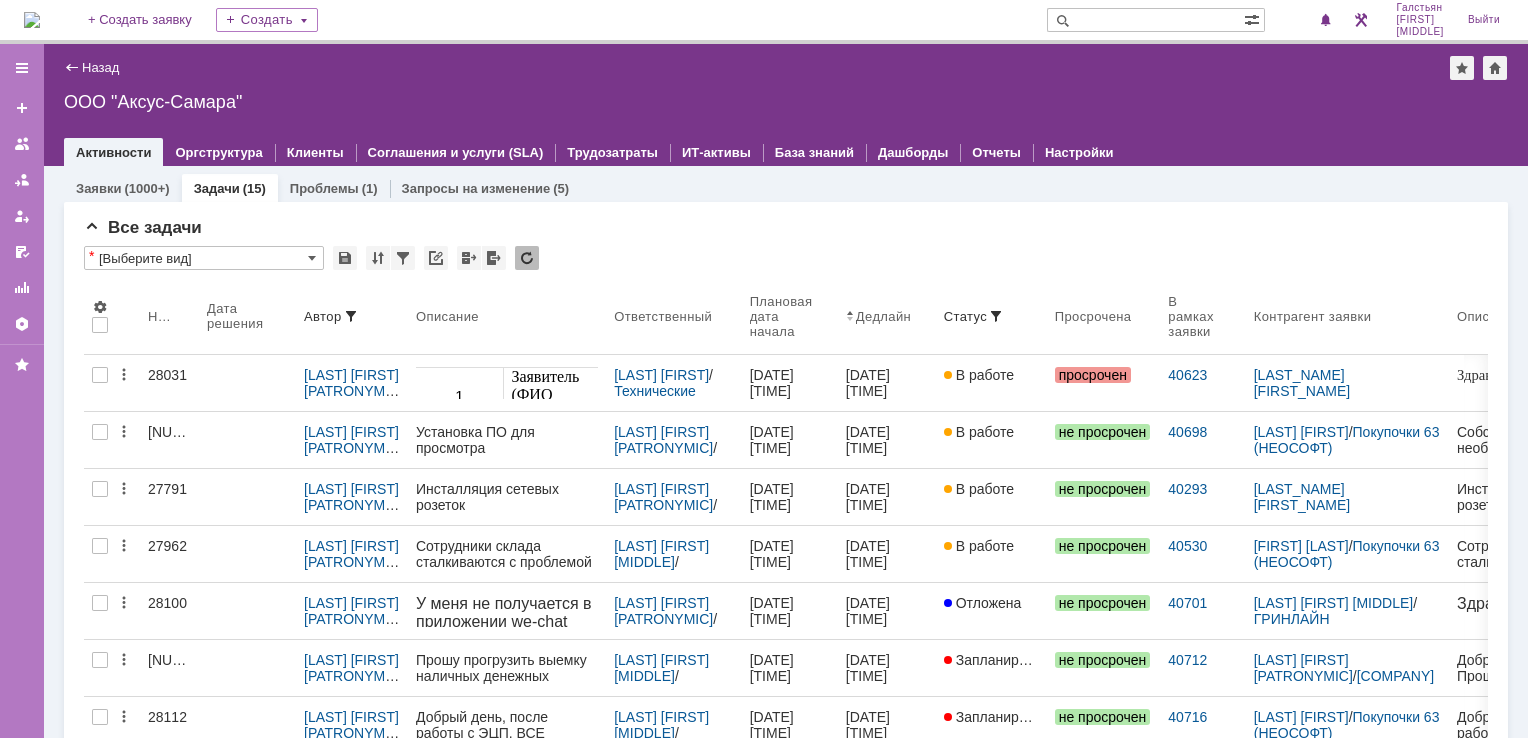 click at bounding box center [32, 20] 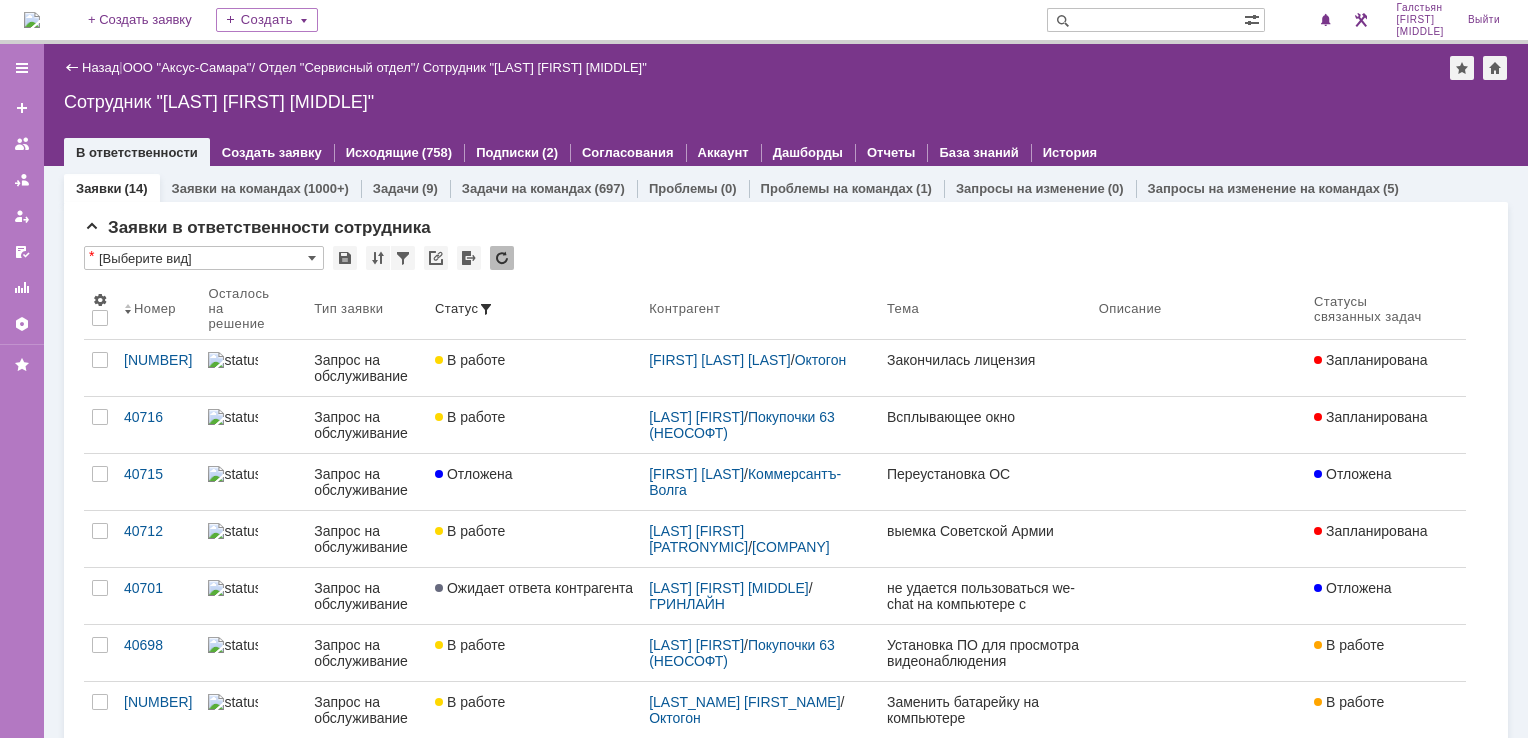 scroll, scrollTop: 0, scrollLeft: 0, axis: both 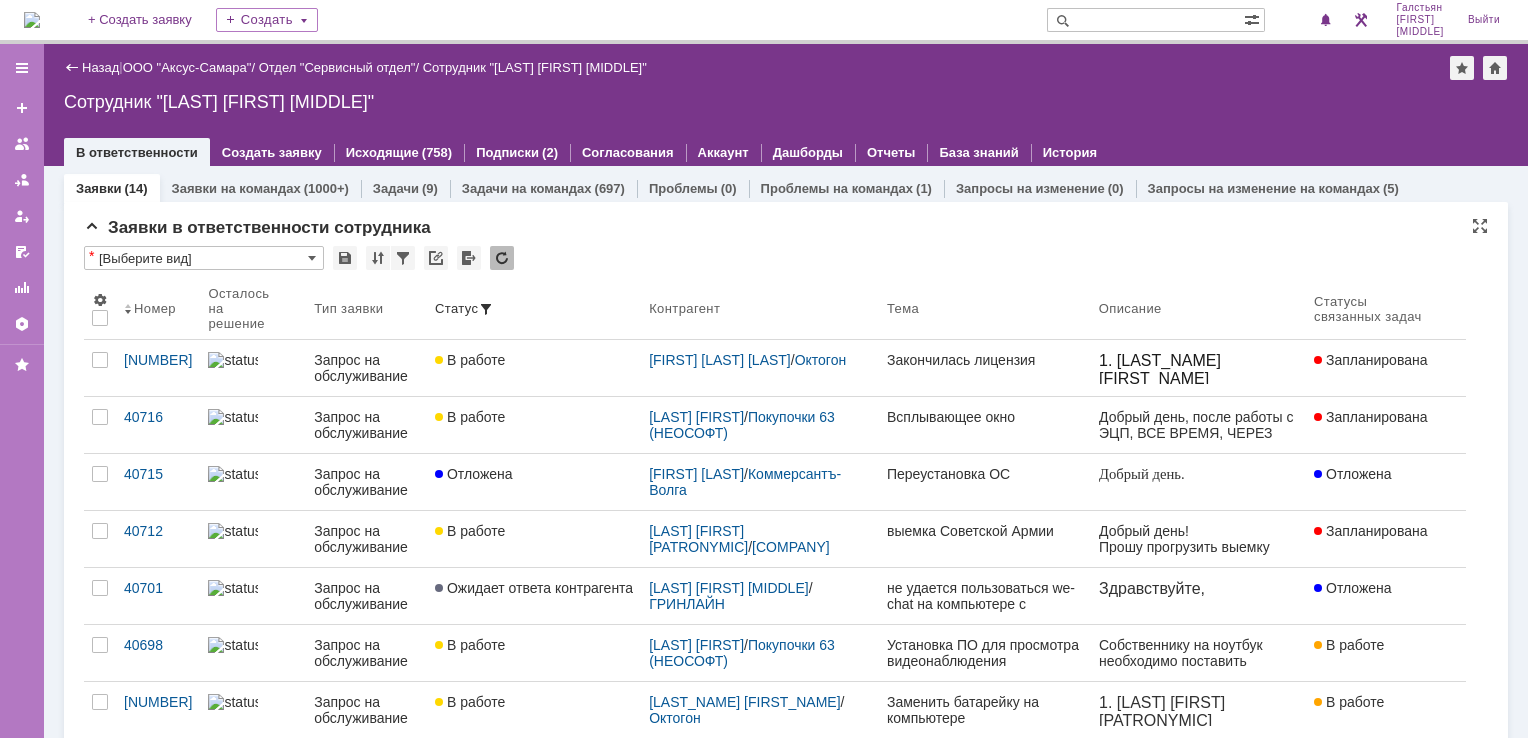 click at bounding box center (32, 20) 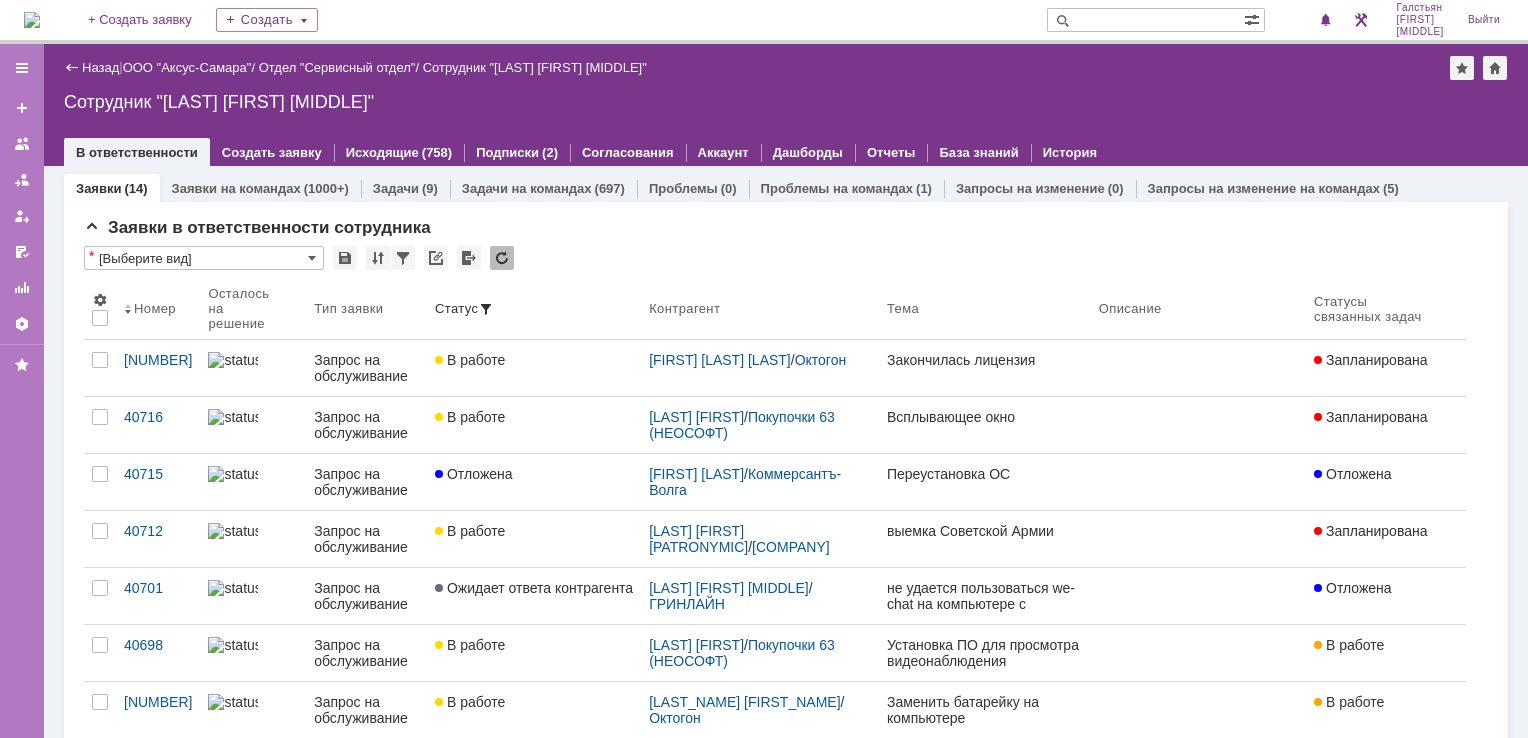 scroll, scrollTop: 0, scrollLeft: 0, axis: both 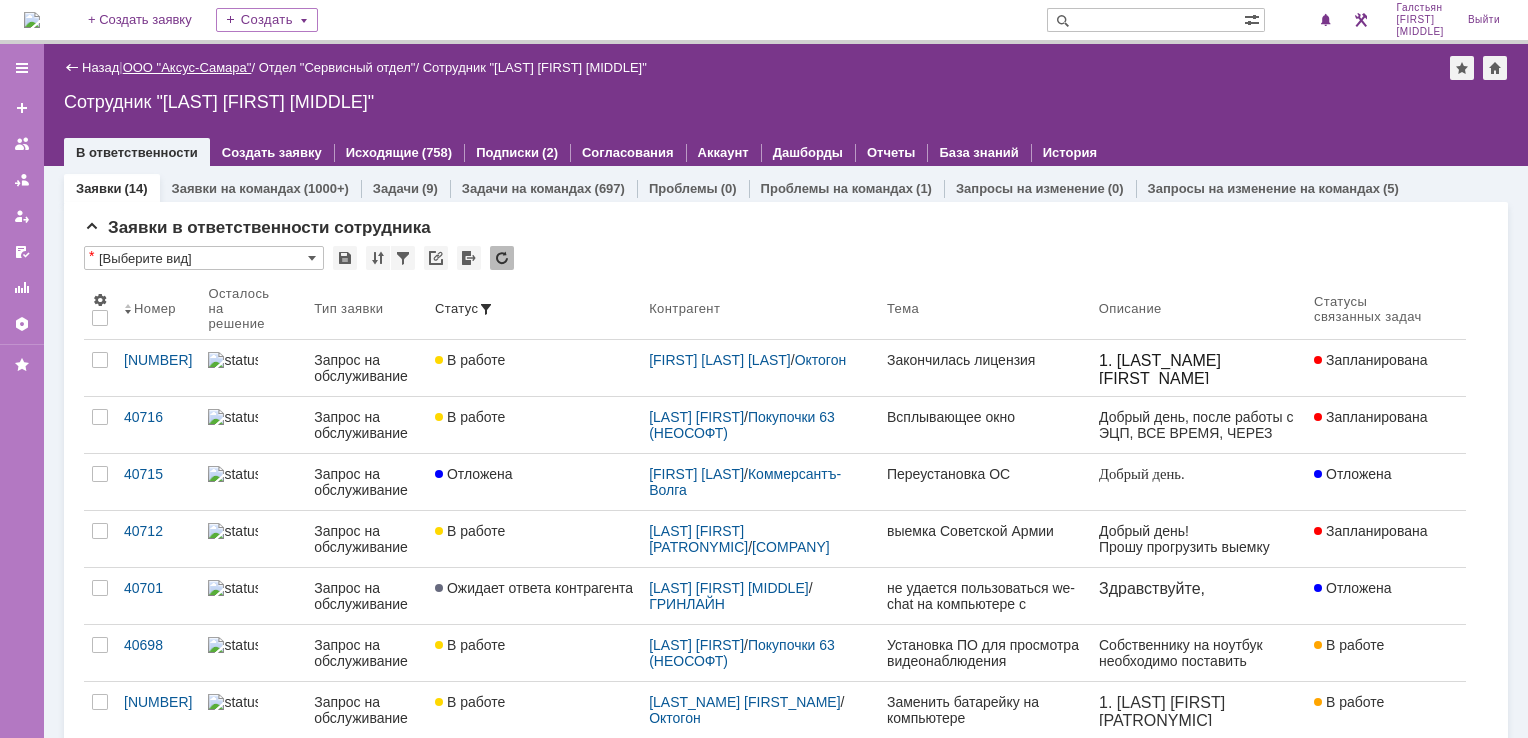 click on "ООО "Аксус-Самара"" at bounding box center (187, 67) 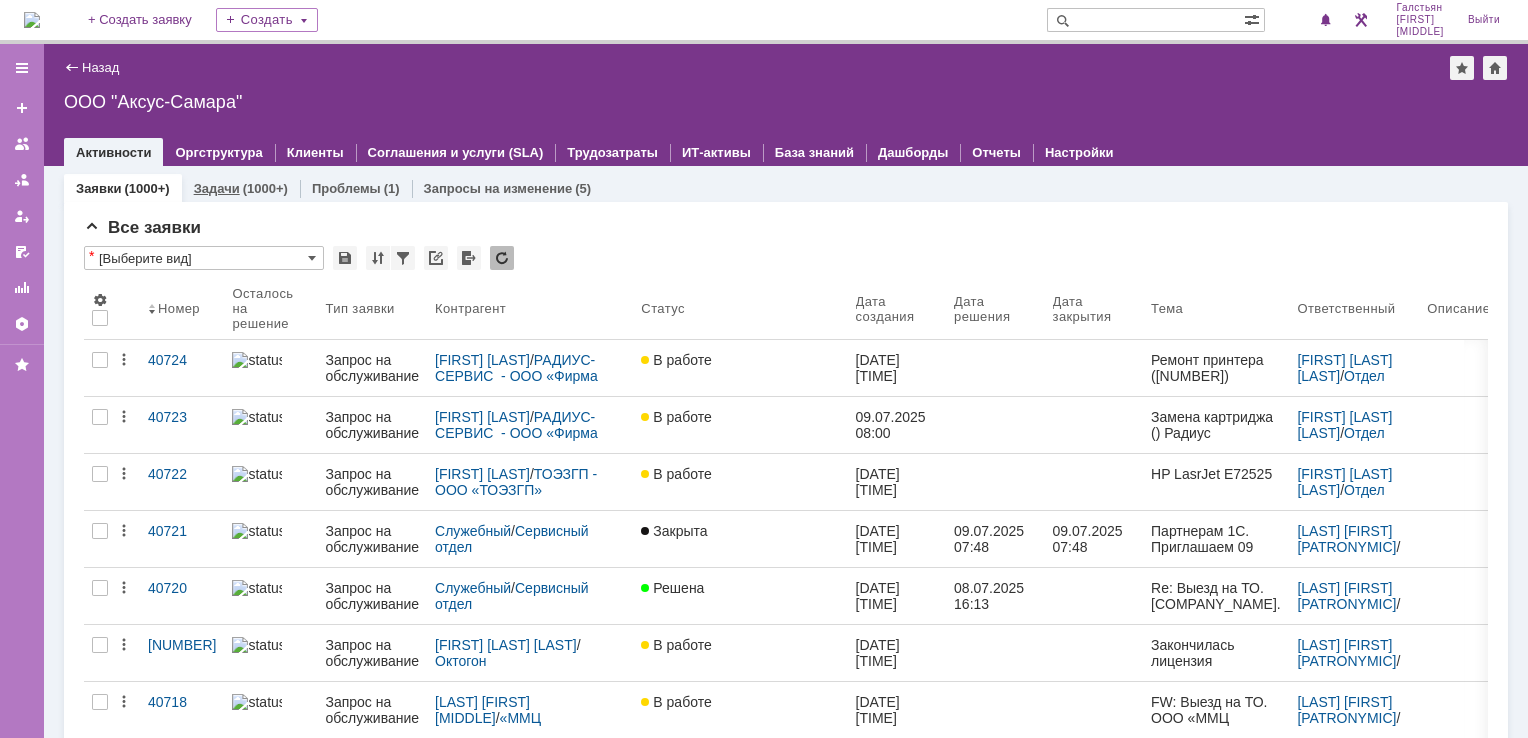 click on "Задачи" at bounding box center [217, 188] 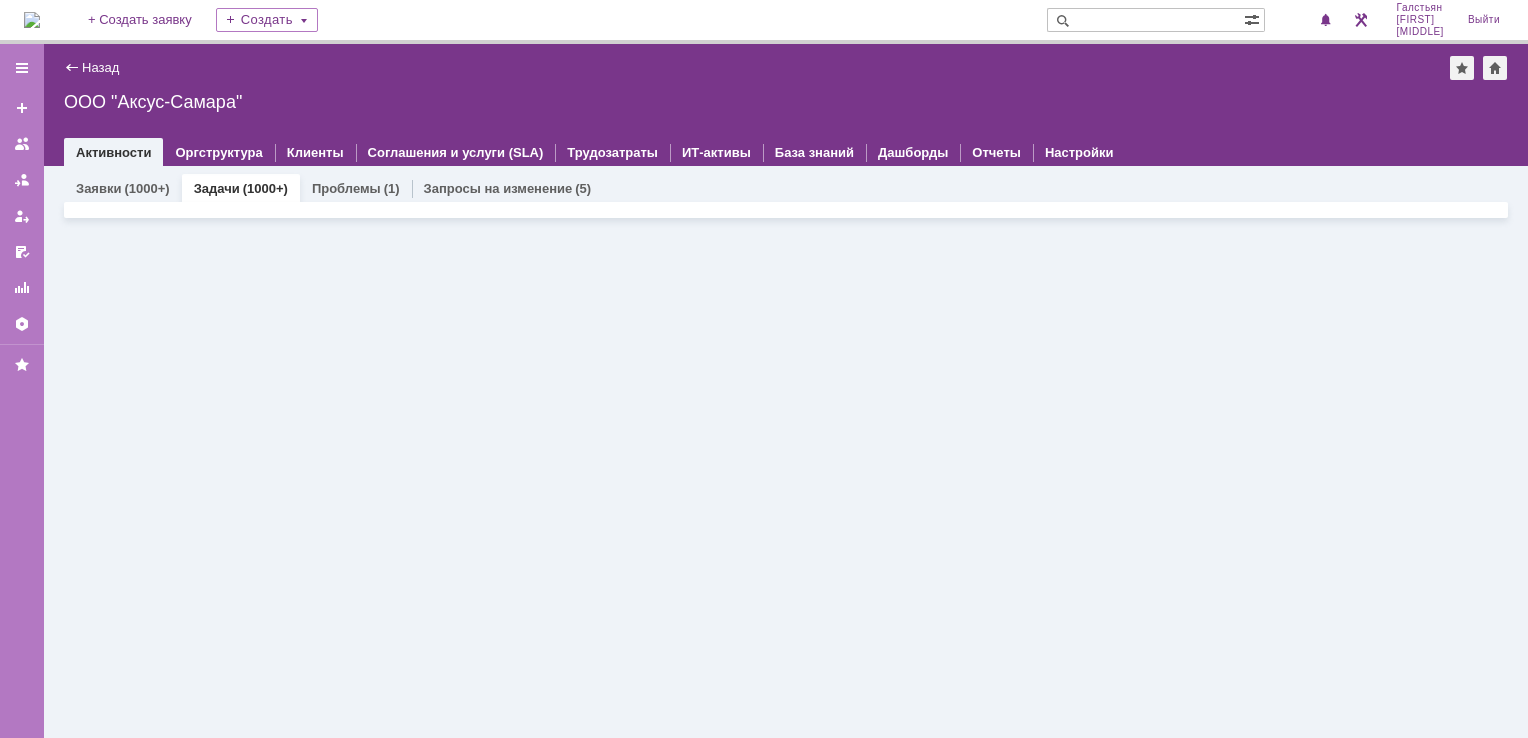scroll, scrollTop: 0, scrollLeft: 0, axis: both 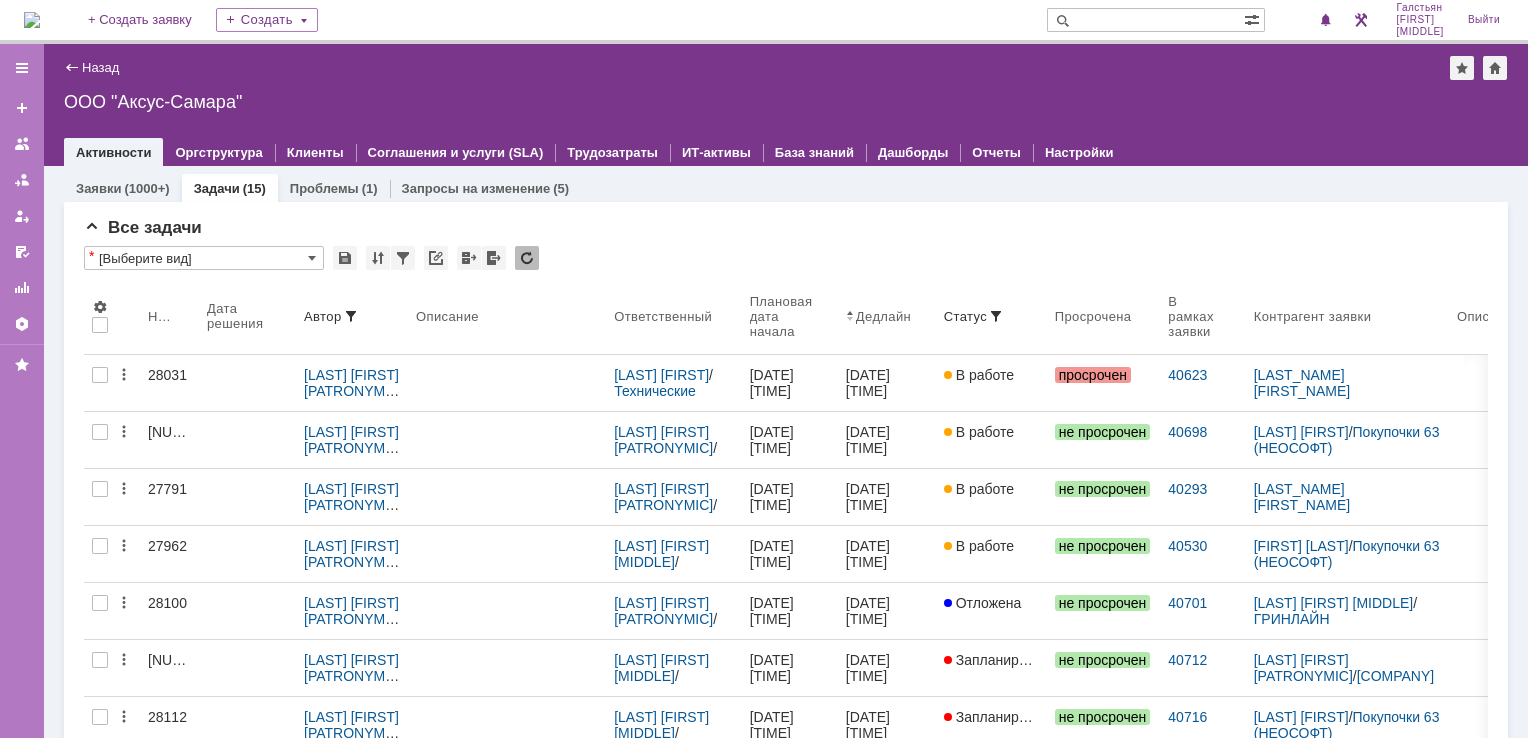 click at bounding box center (32, 20) 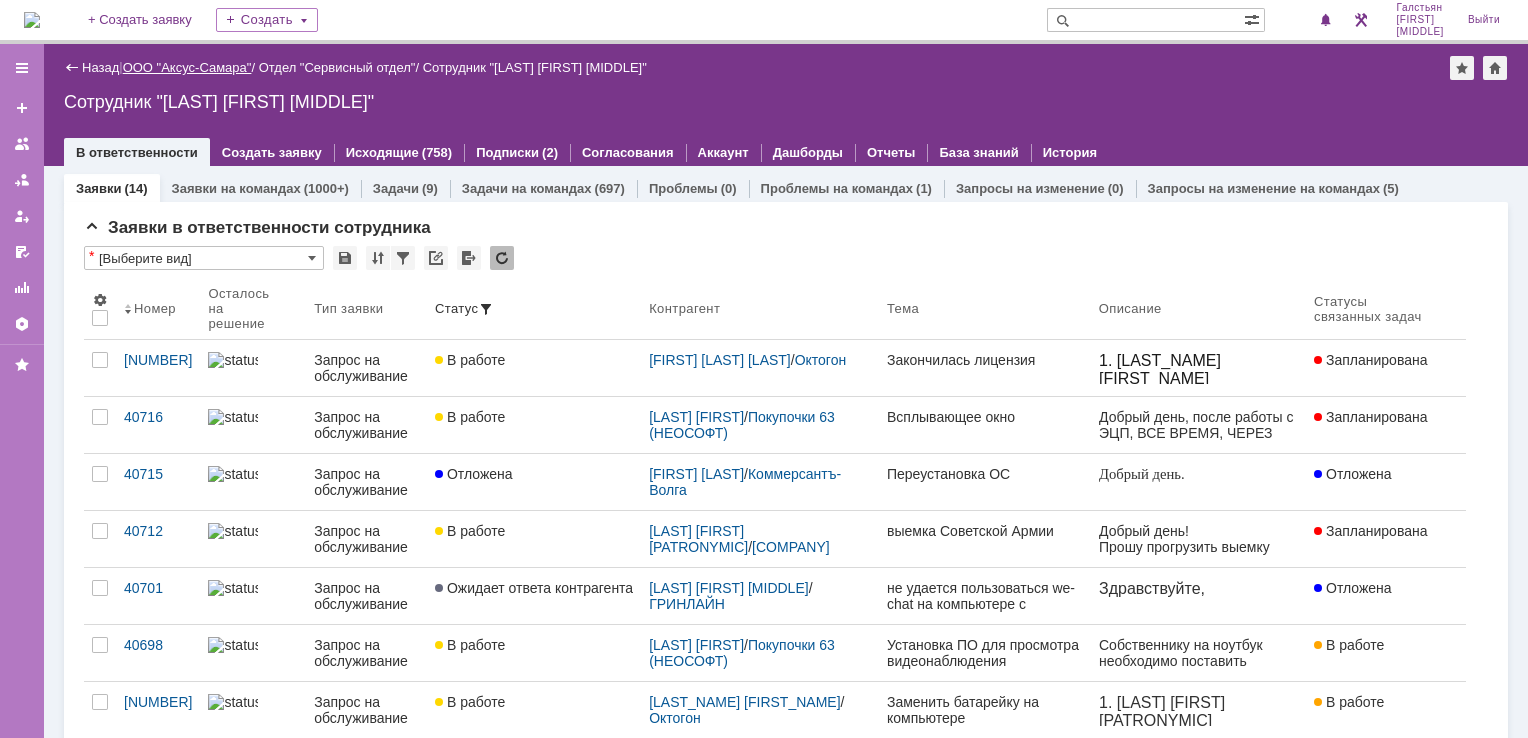 click on "ООО "Аксус-Самара"" at bounding box center (187, 67) 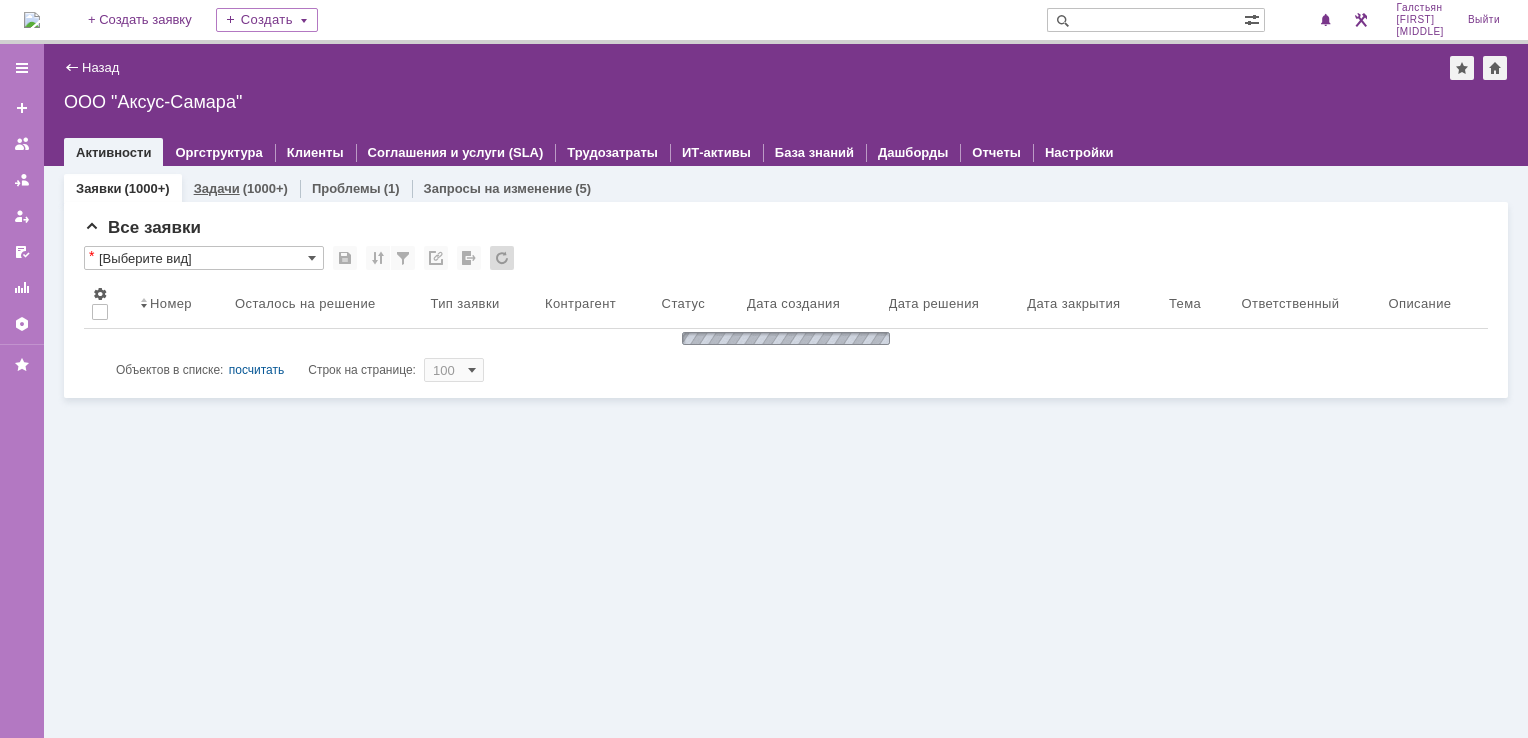 click on "Задачи" at bounding box center [217, 188] 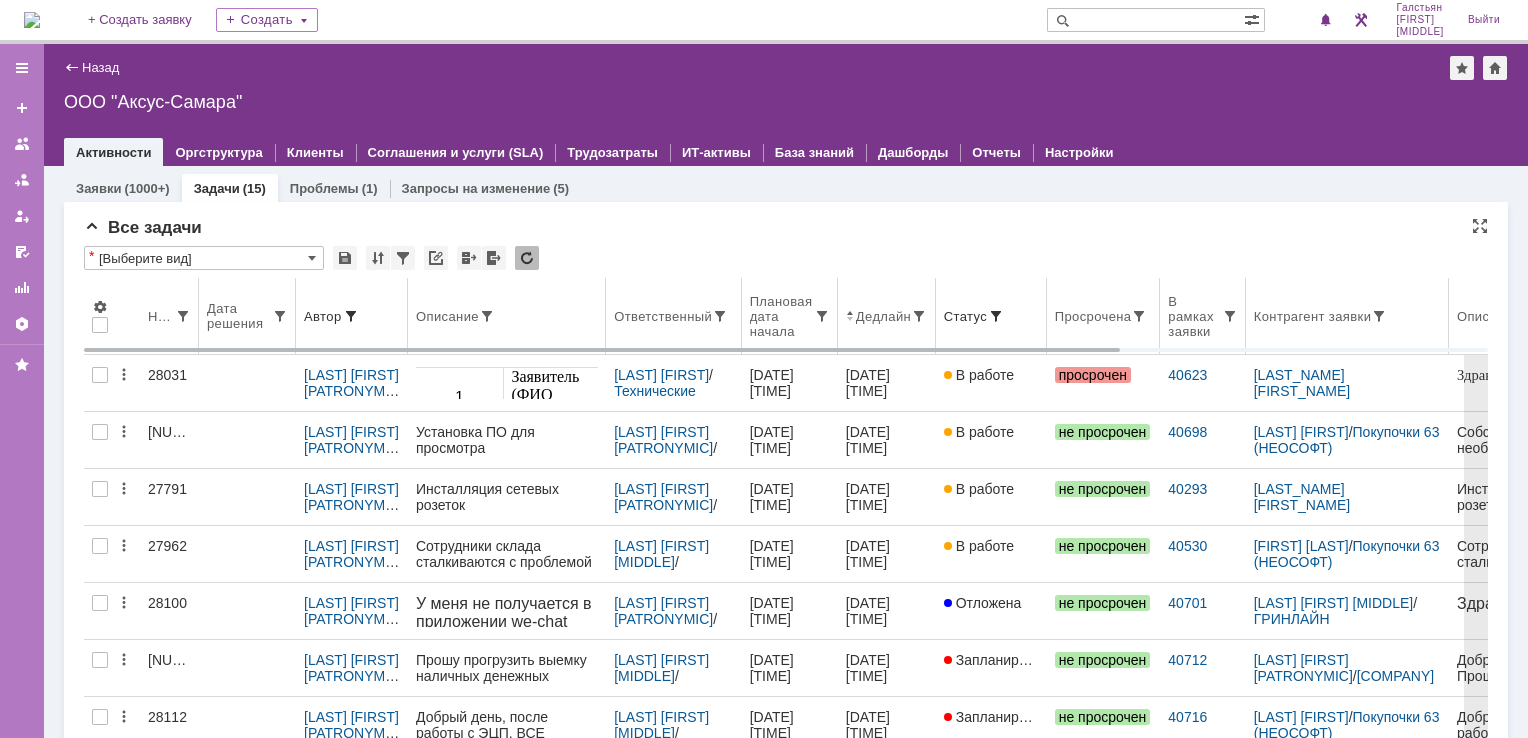 click on "Ответственный" at bounding box center (663, 316) 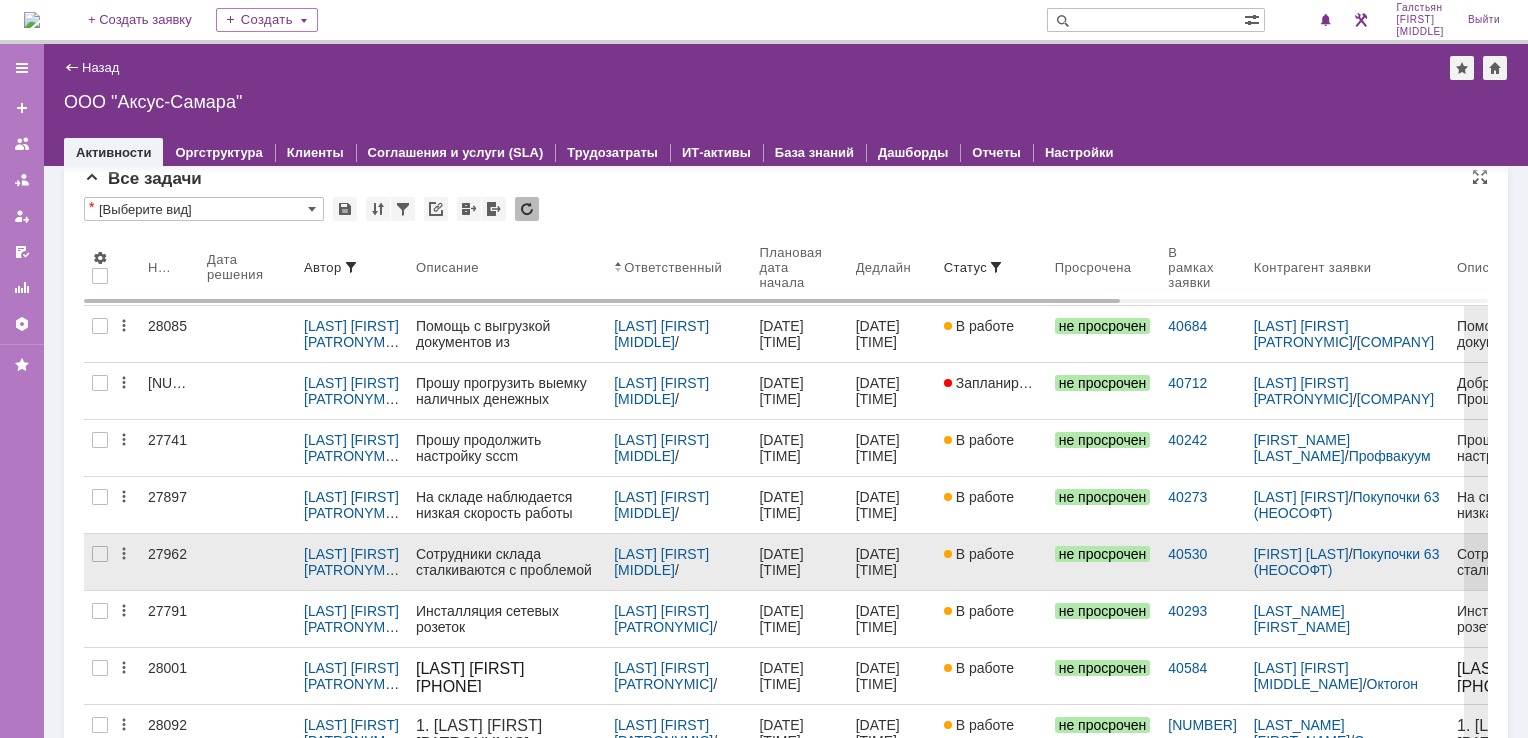 scroll, scrollTop: 100, scrollLeft: 0, axis: vertical 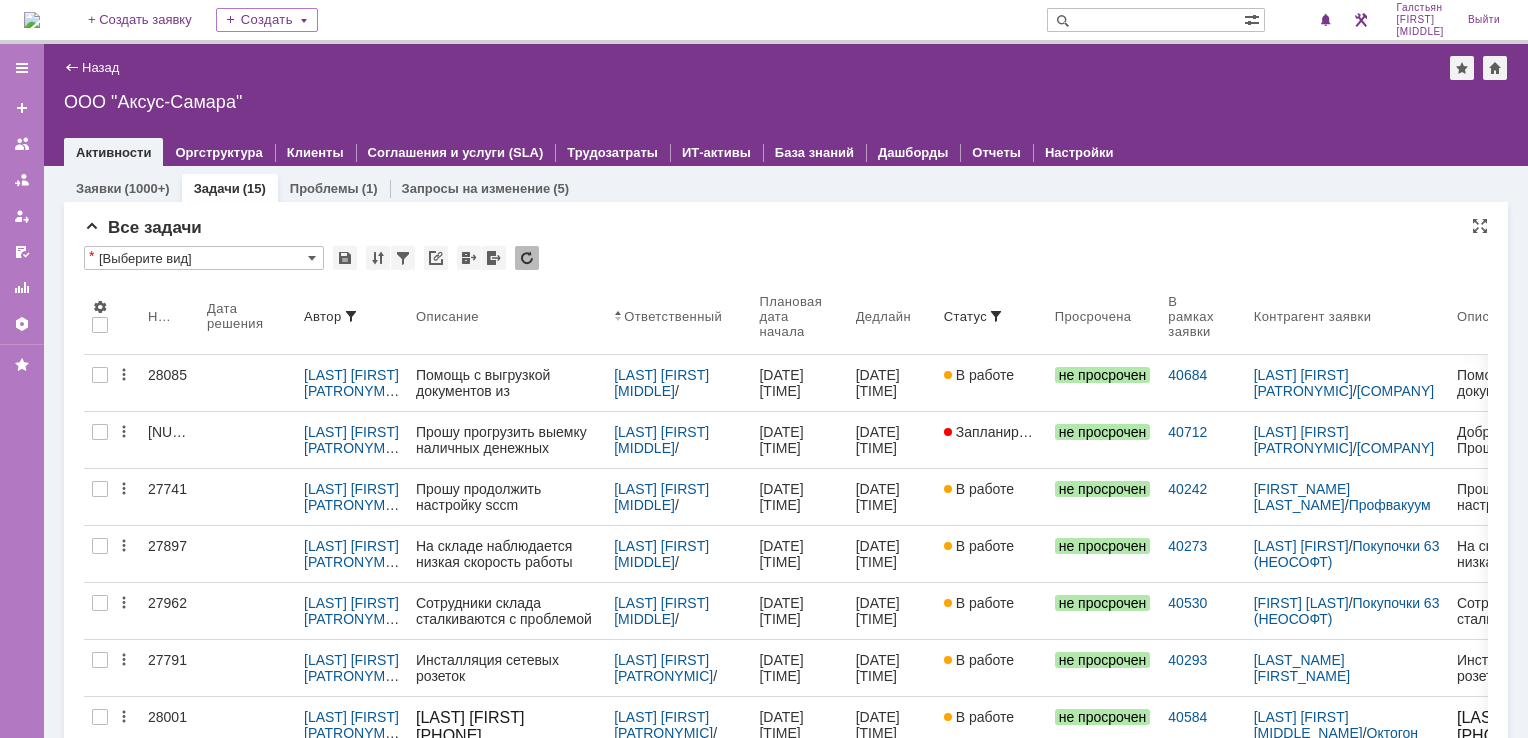 click at bounding box center (32, 20) 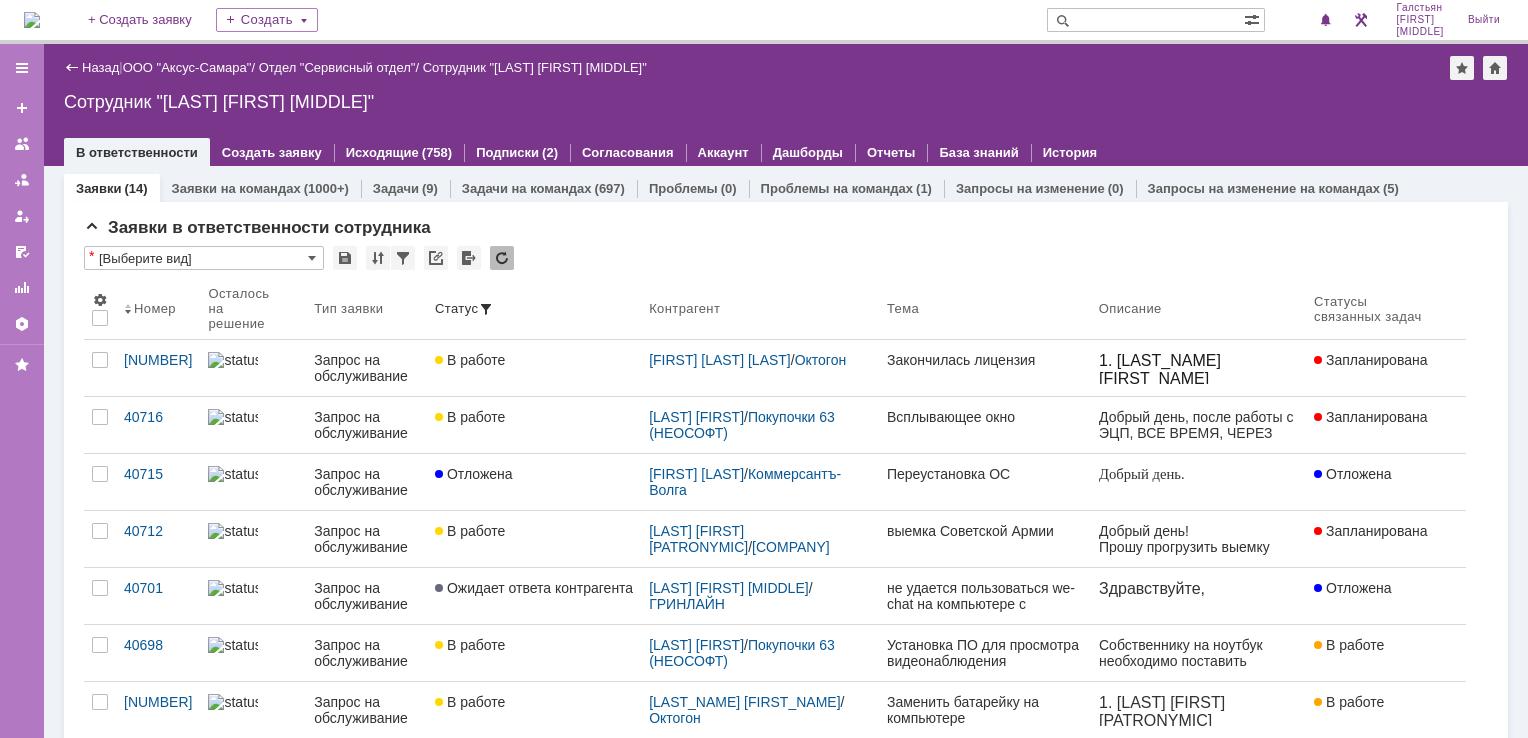 scroll, scrollTop: 0, scrollLeft: 0, axis: both 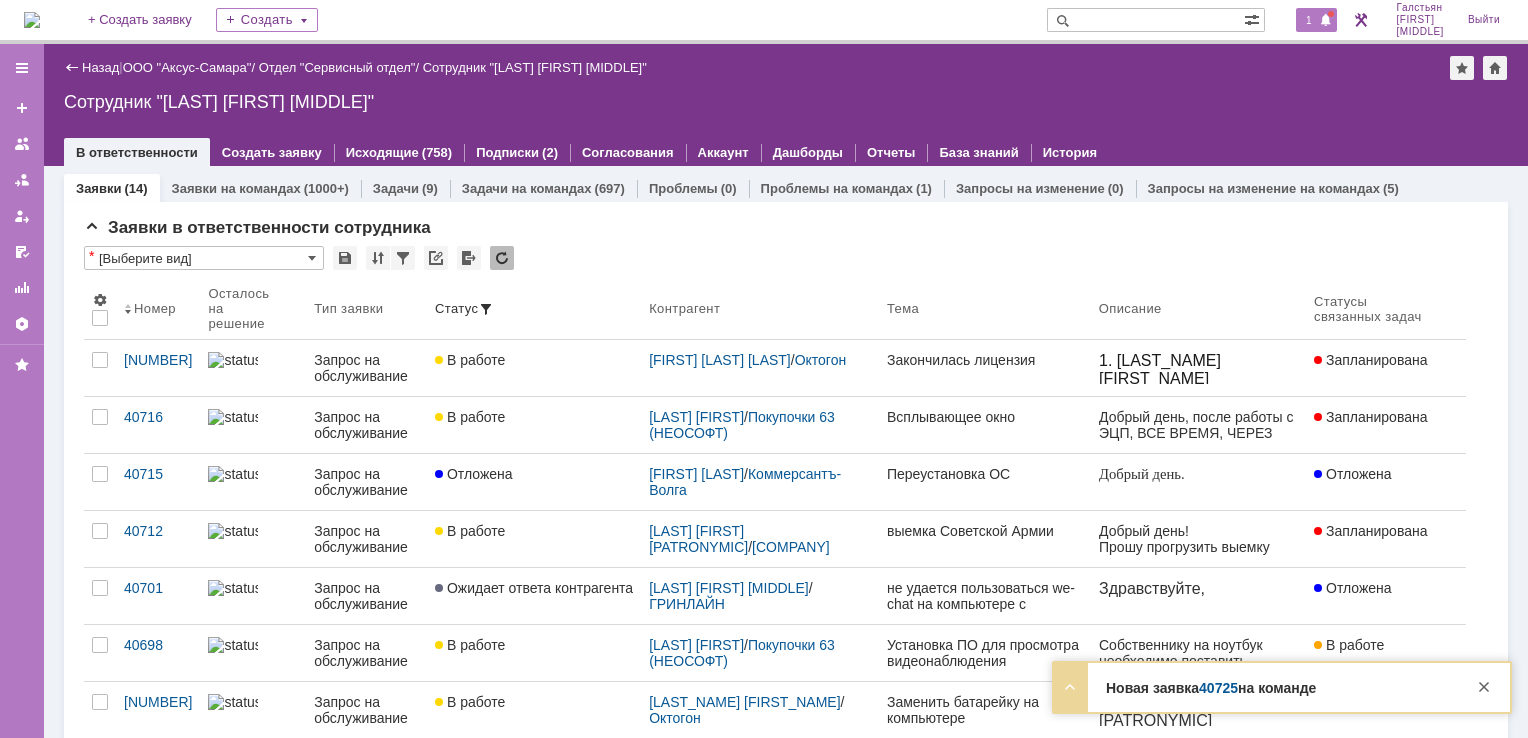 click at bounding box center (1326, 21) 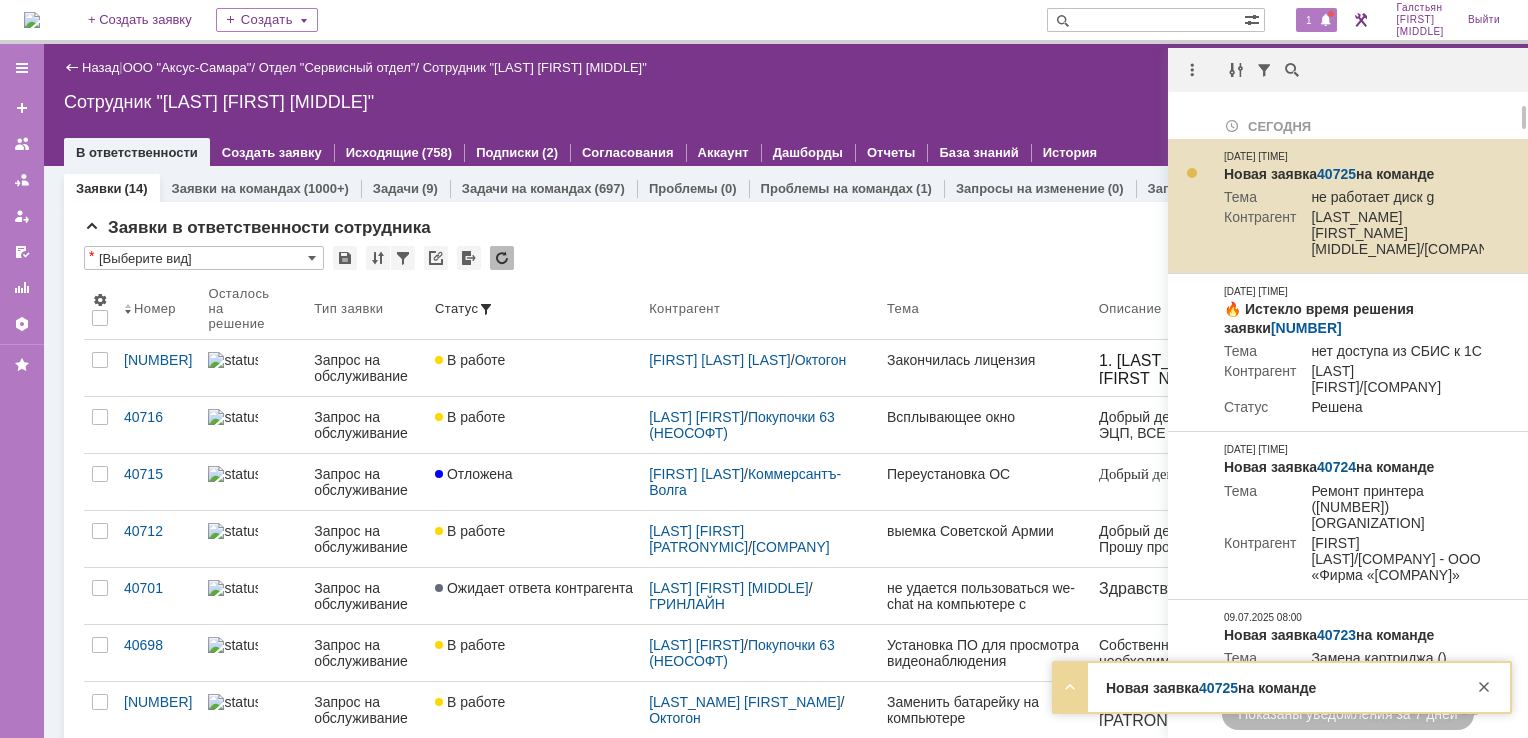 click on "40725" at bounding box center [1336, 174] 